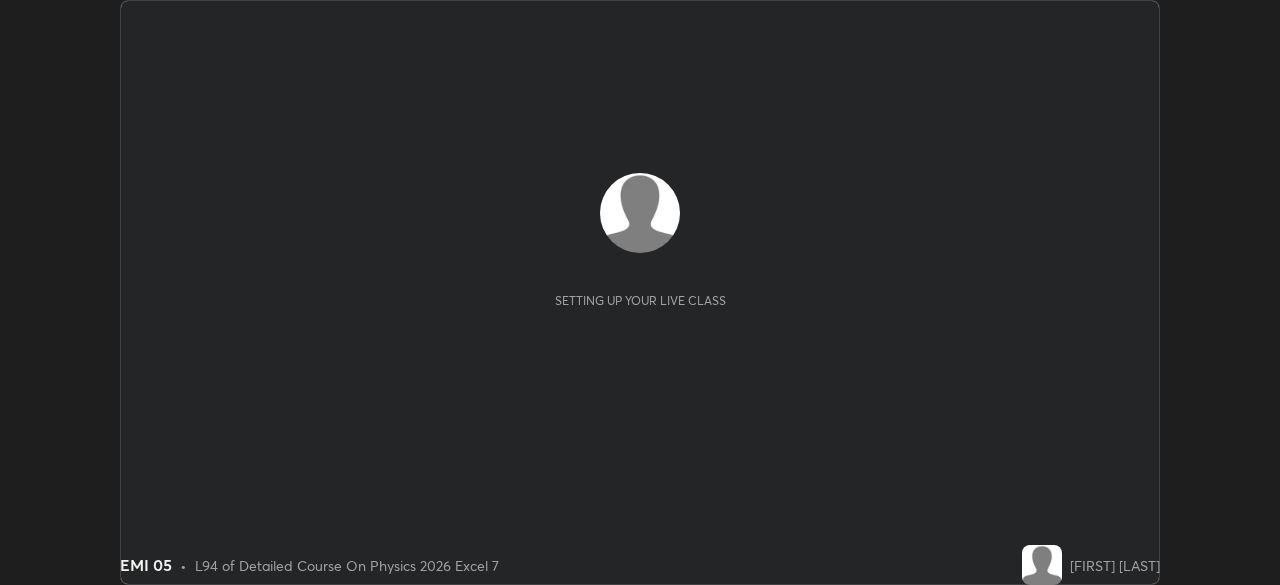 scroll, scrollTop: 0, scrollLeft: 0, axis: both 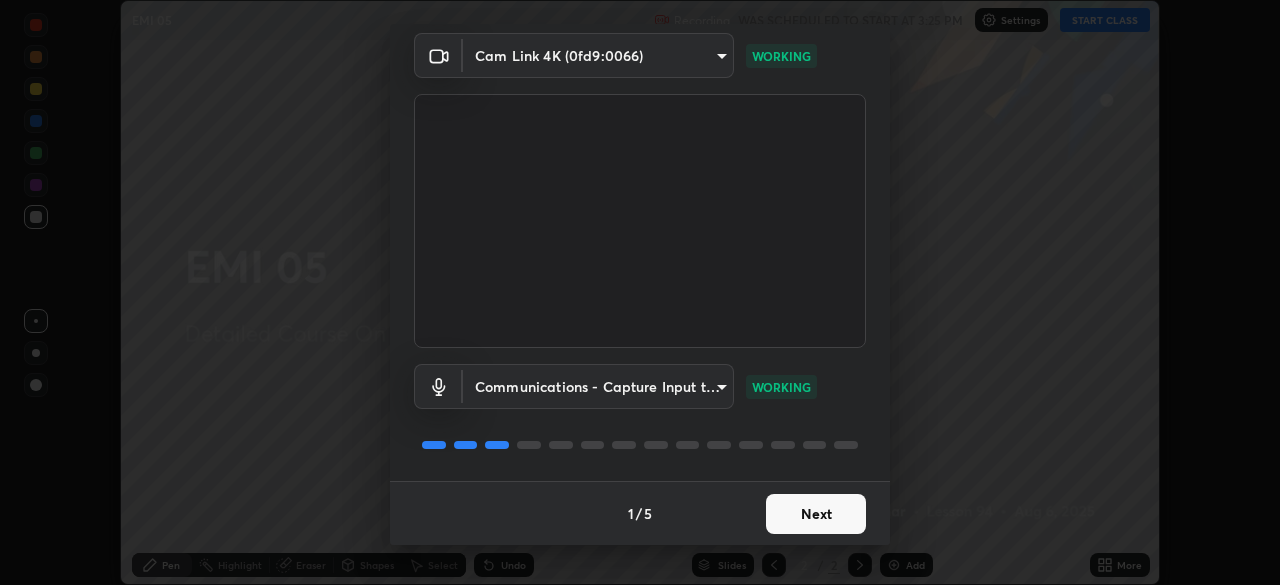 click on "Next" at bounding box center [816, 514] 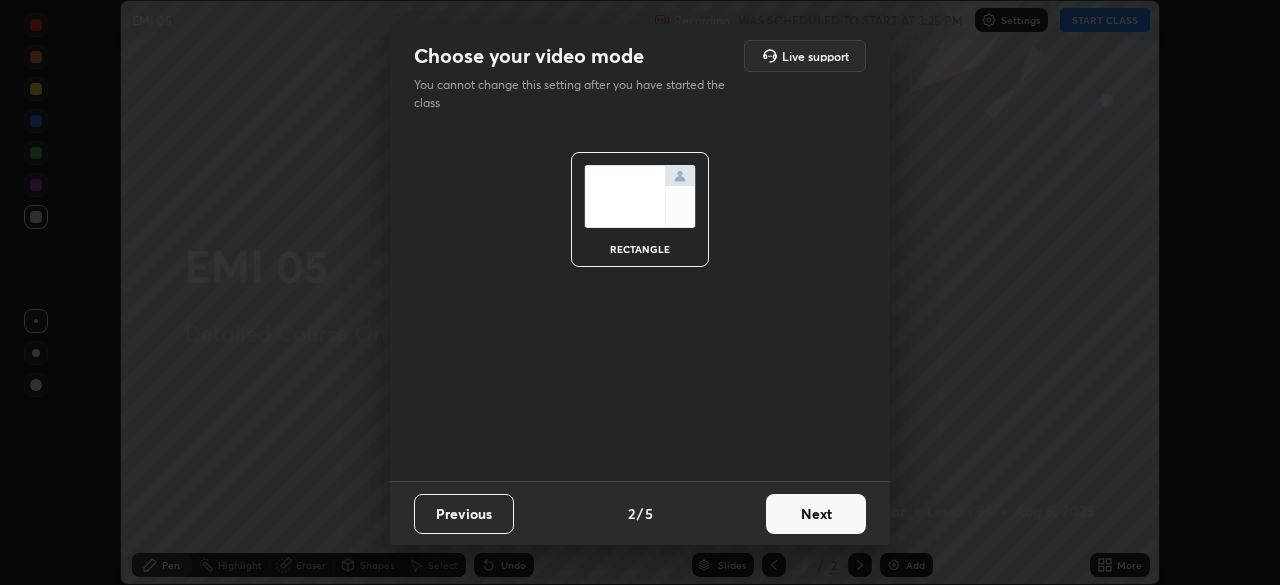 click on "Next" at bounding box center [816, 514] 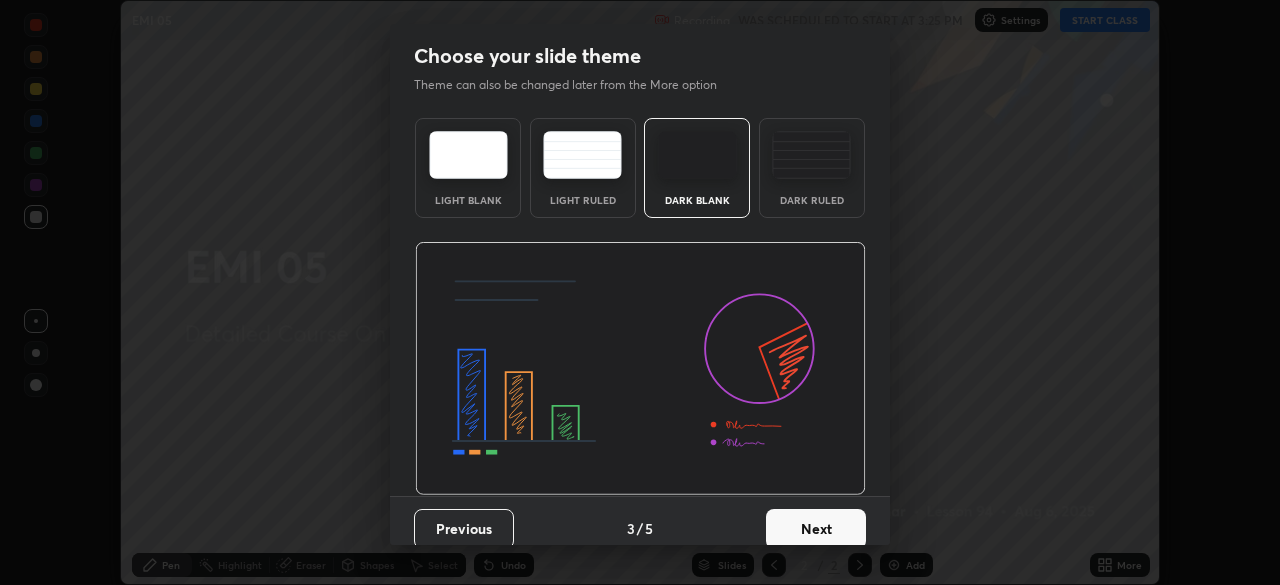 click on "Next" at bounding box center [816, 529] 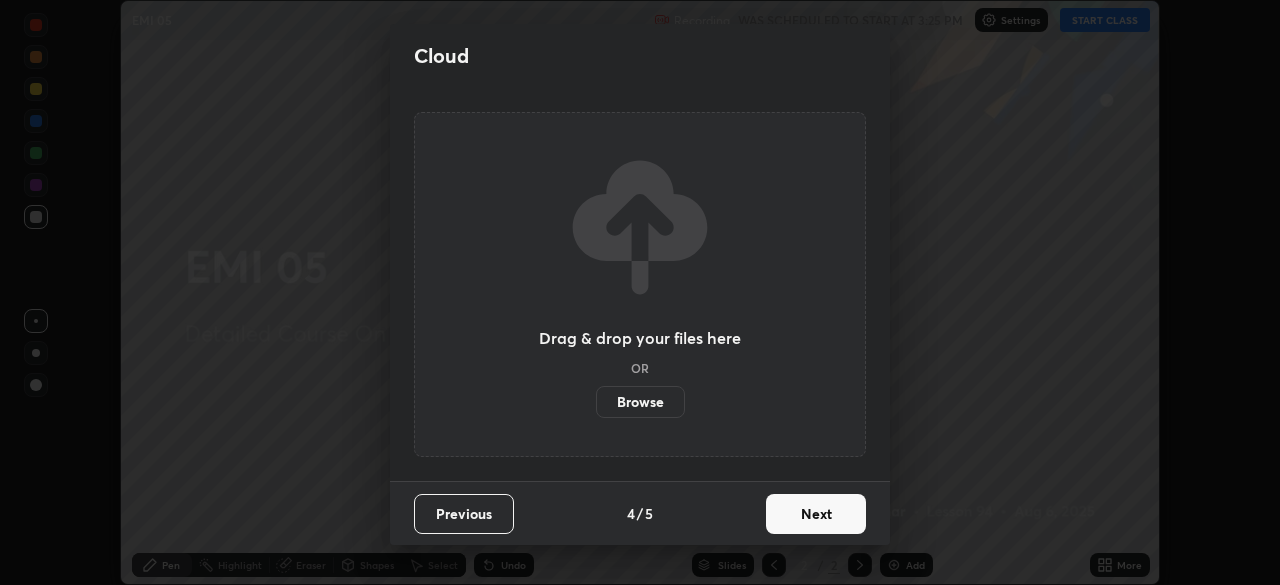 click on "Next" at bounding box center [816, 514] 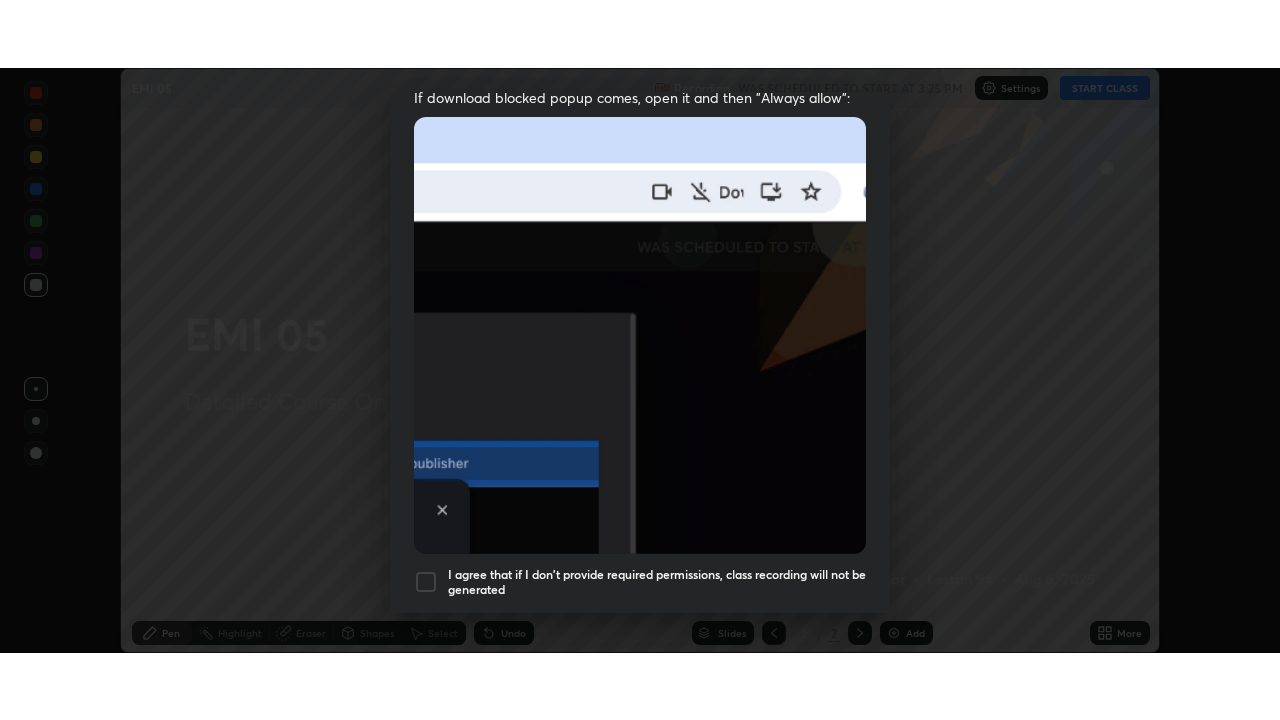 scroll, scrollTop: 479, scrollLeft: 0, axis: vertical 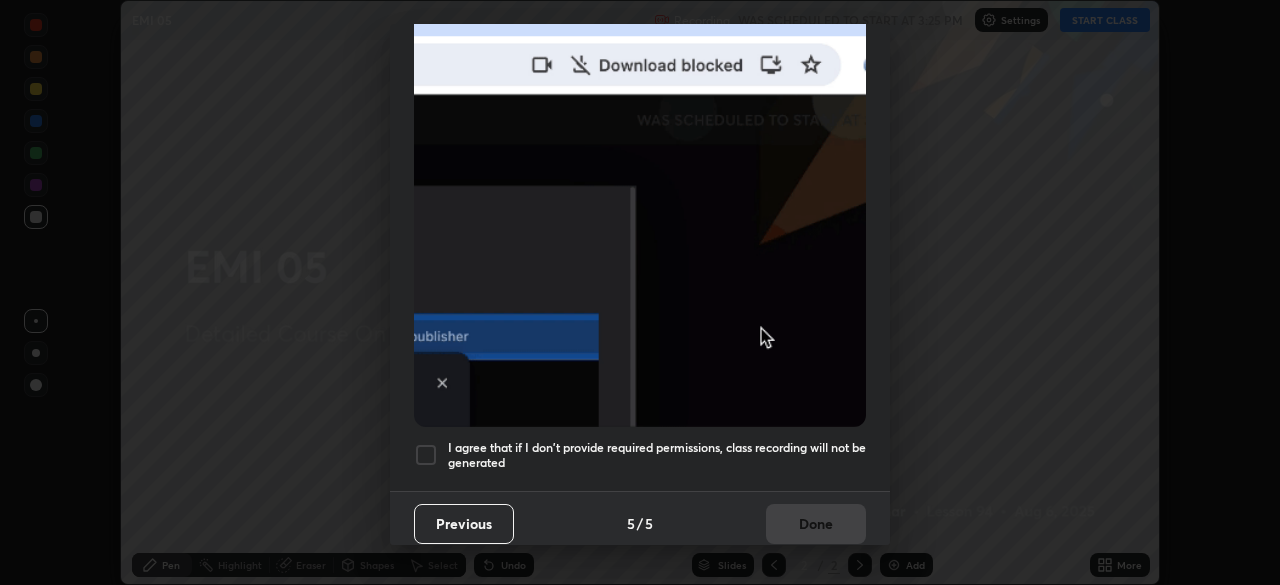 click at bounding box center [426, 455] 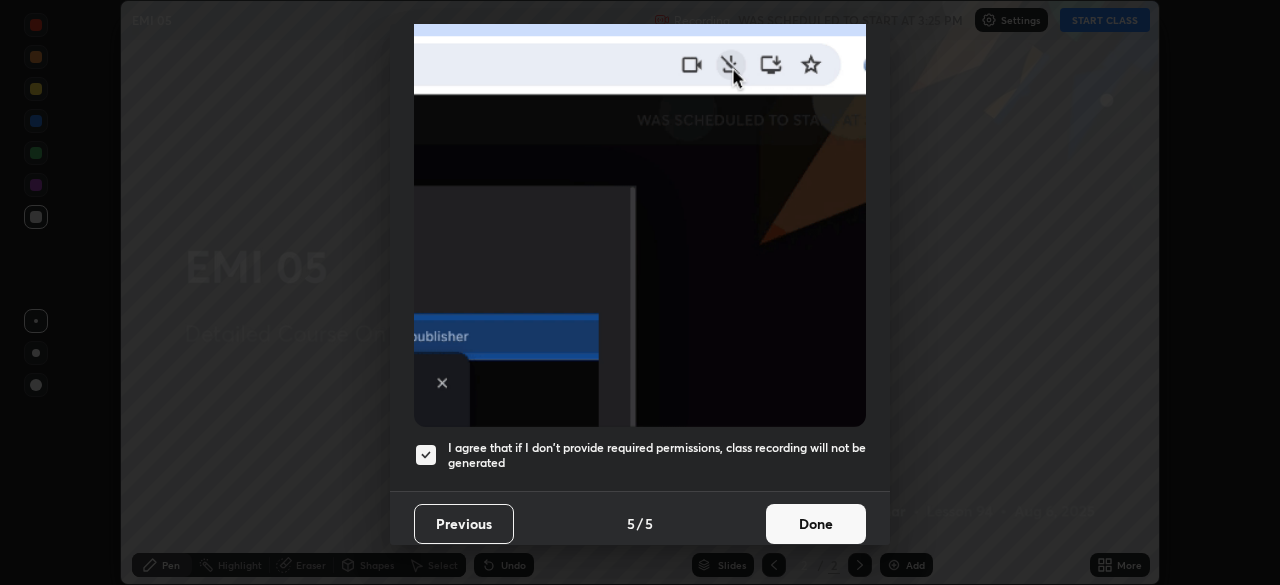 click on "Done" at bounding box center [816, 524] 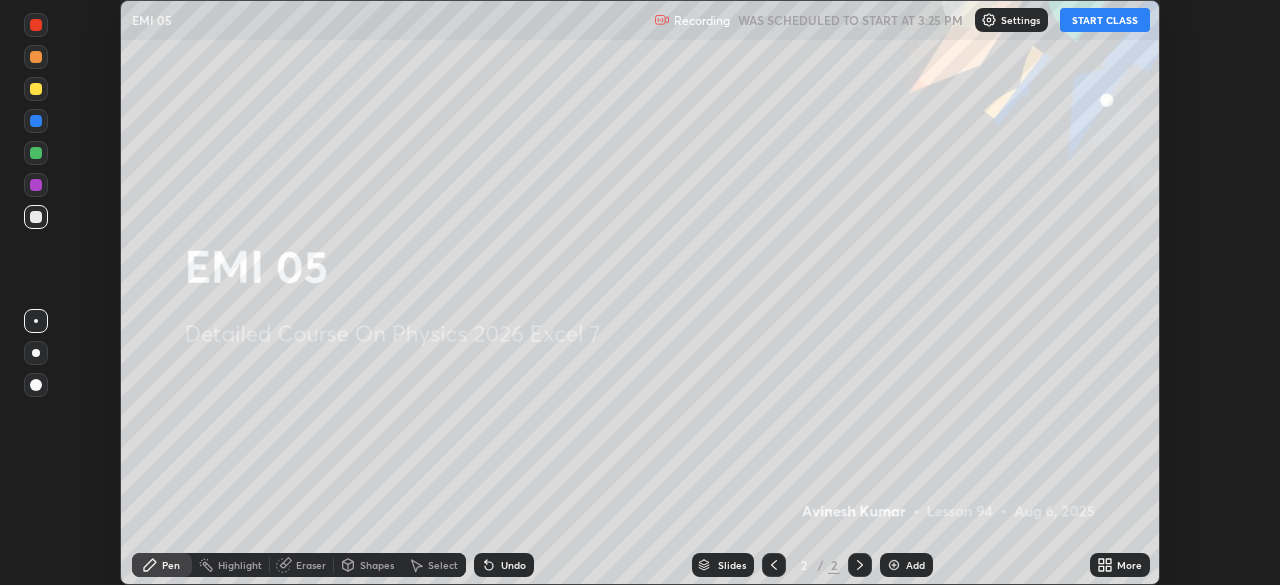 click on "START CLASS" at bounding box center (1105, 20) 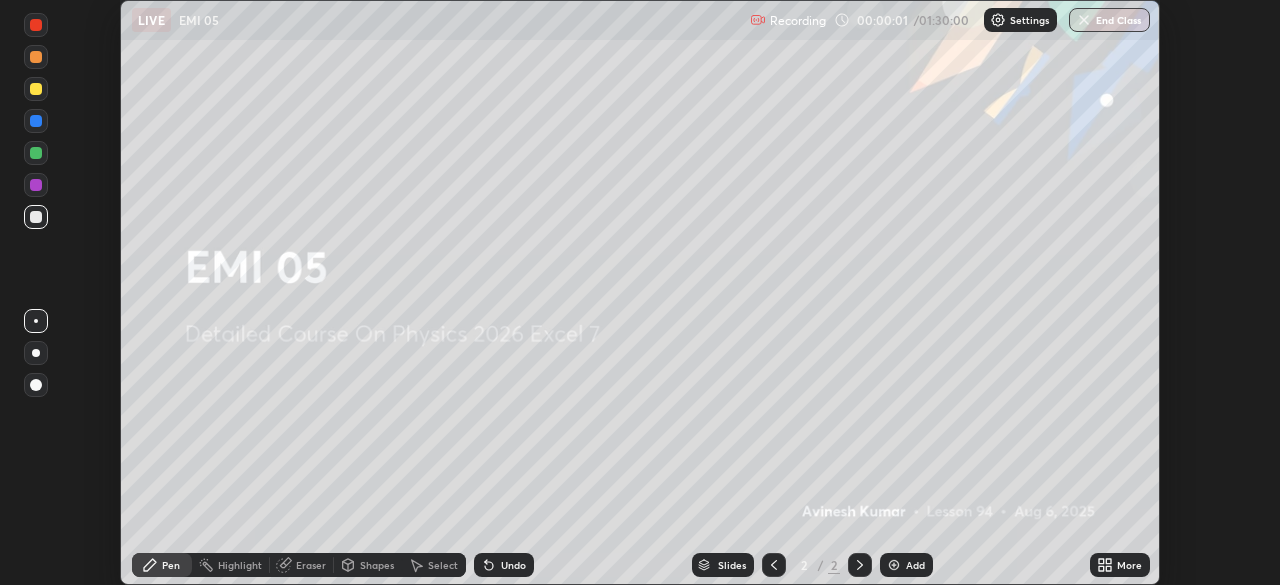 click 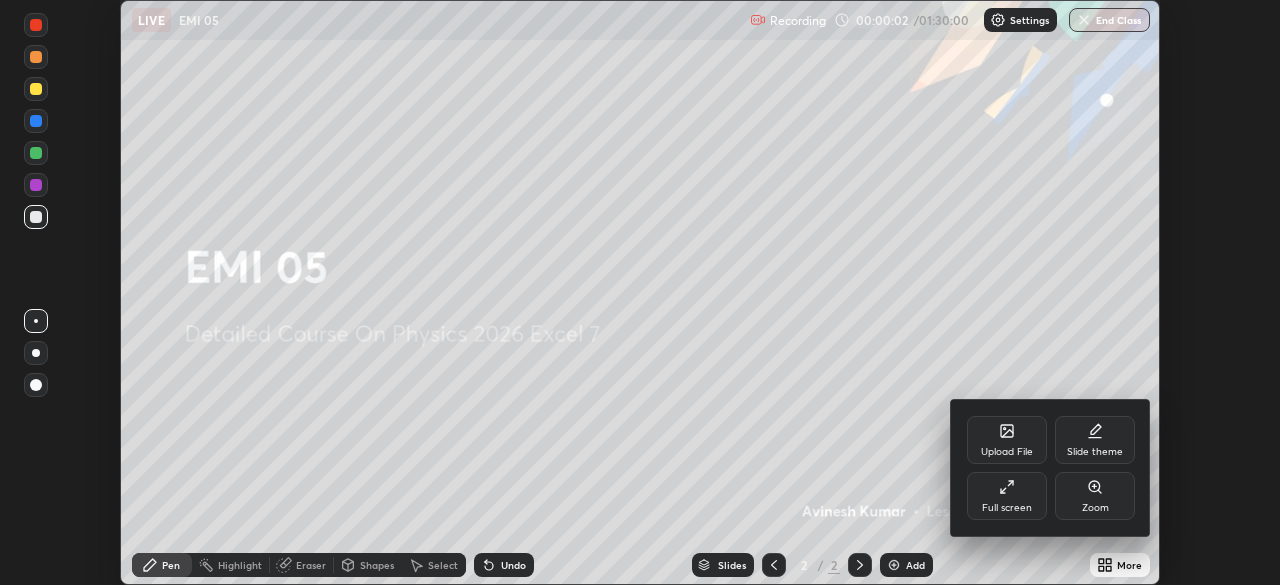 click on "Full screen" at bounding box center (1007, 496) 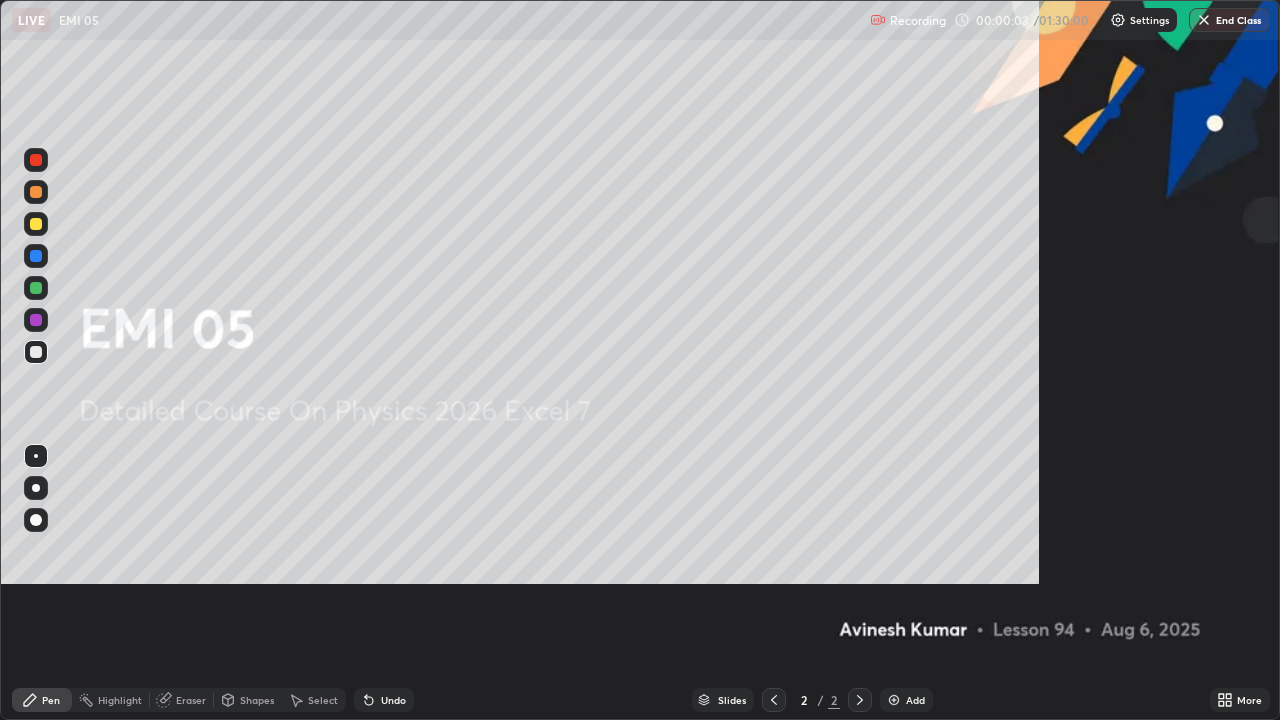 scroll, scrollTop: 99280, scrollLeft: 98720, axis: both 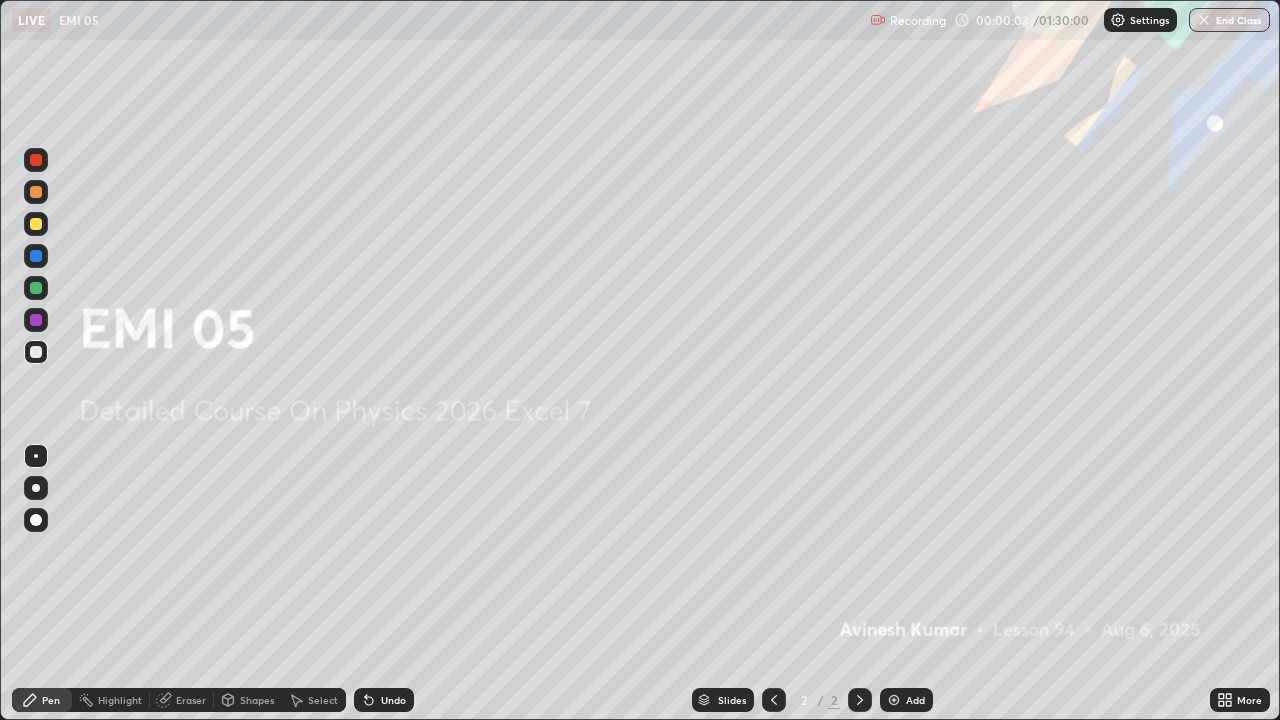click at bounding box center [894, 700] 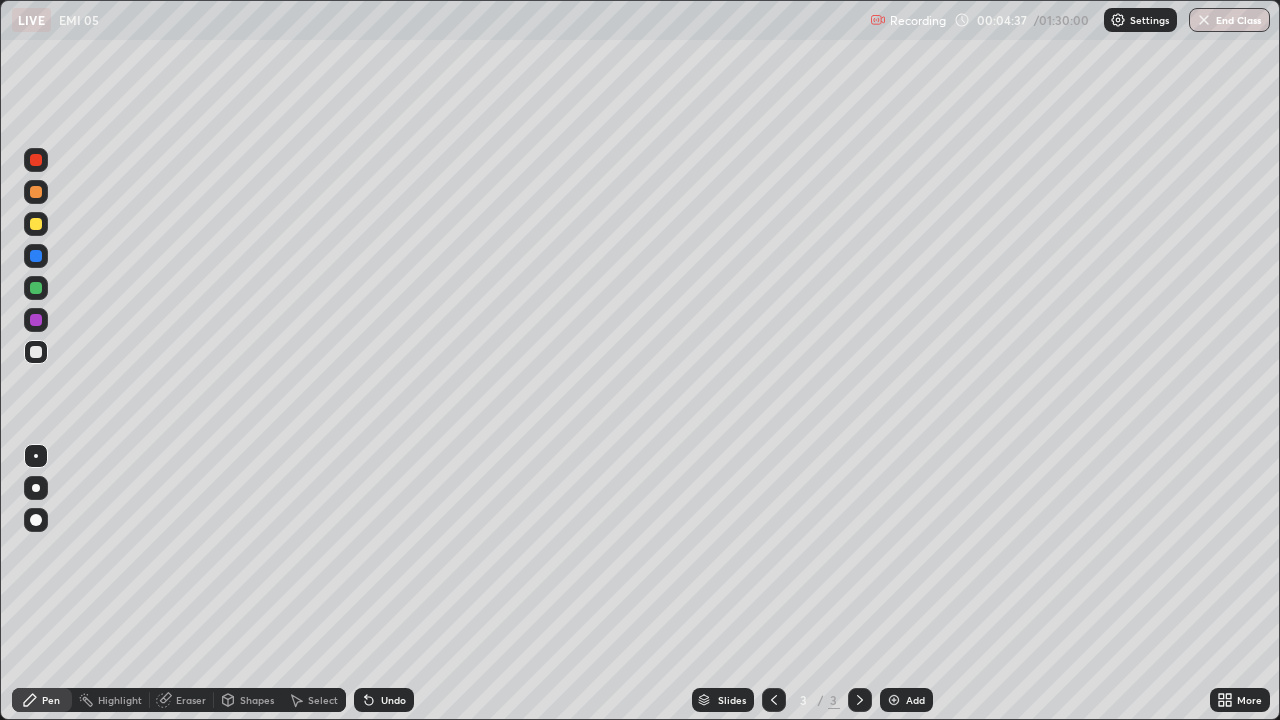 click at bounding box center [894, 700] 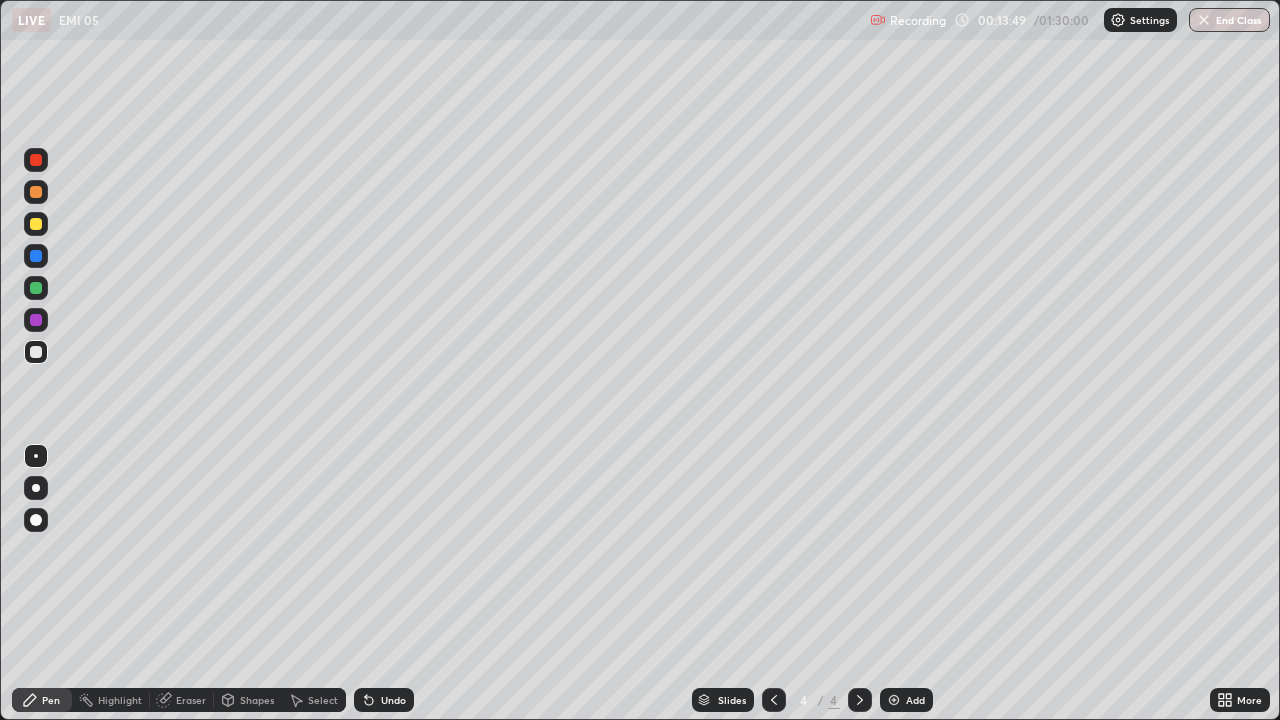 click at bounding box center [894, 700] 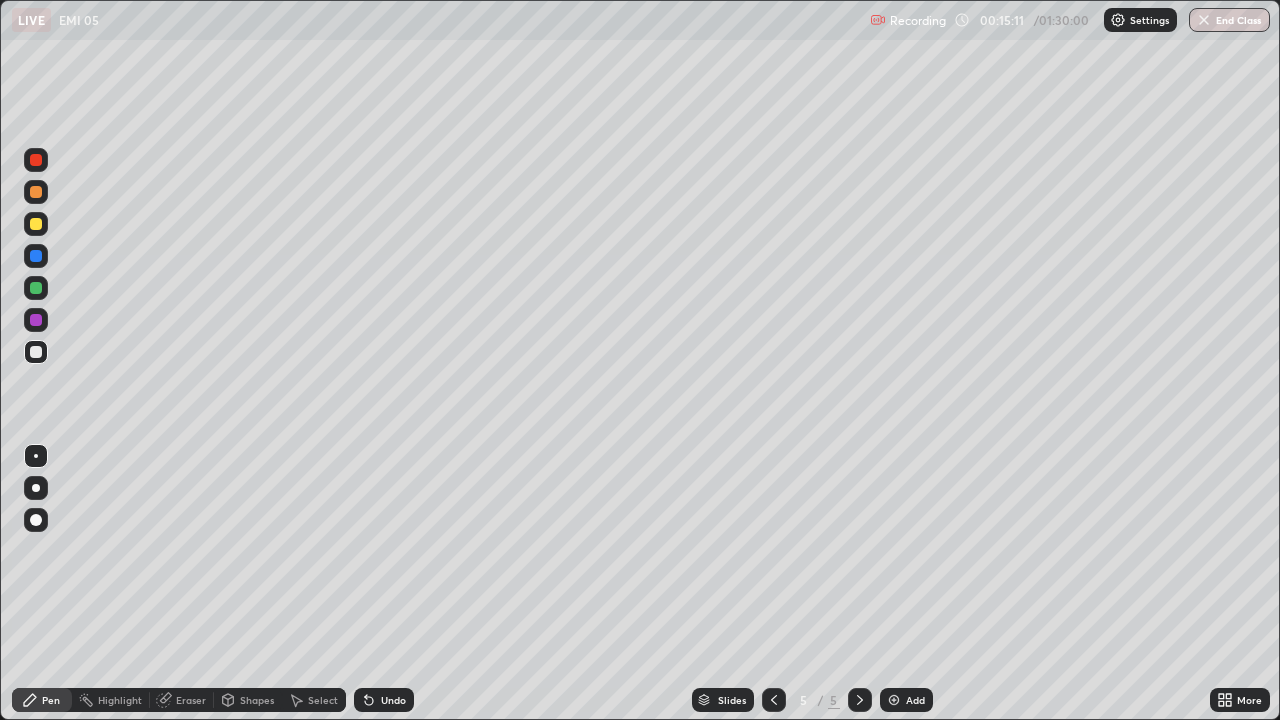 click at bounding box center [36, 320] 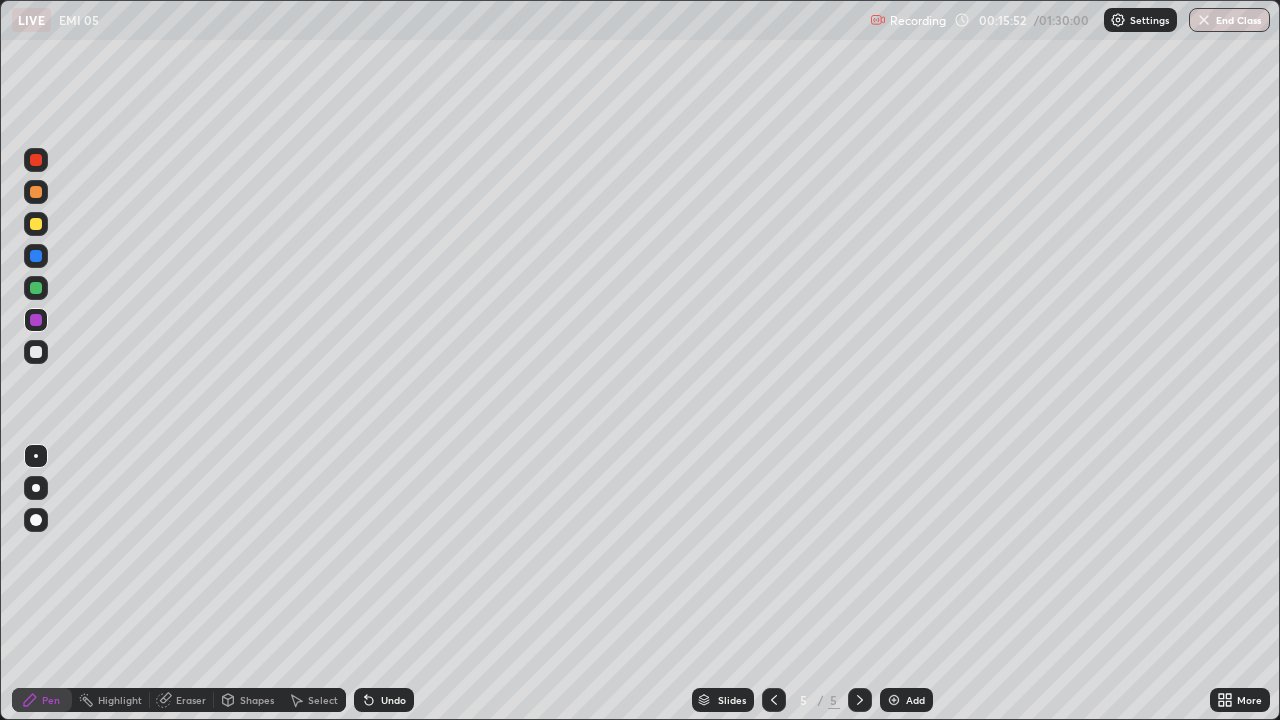 click on "Eraser" at bounding box center (191, 700) 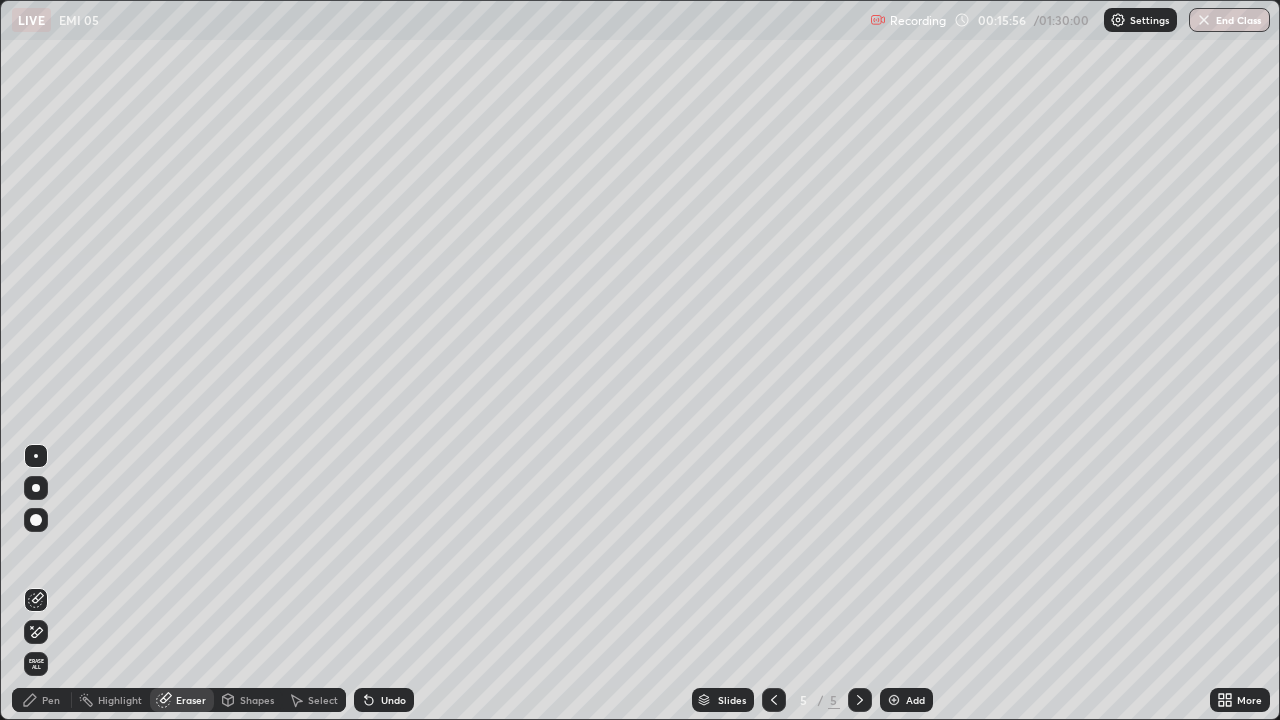 click on "Pen" at bounding box center (51, 700) 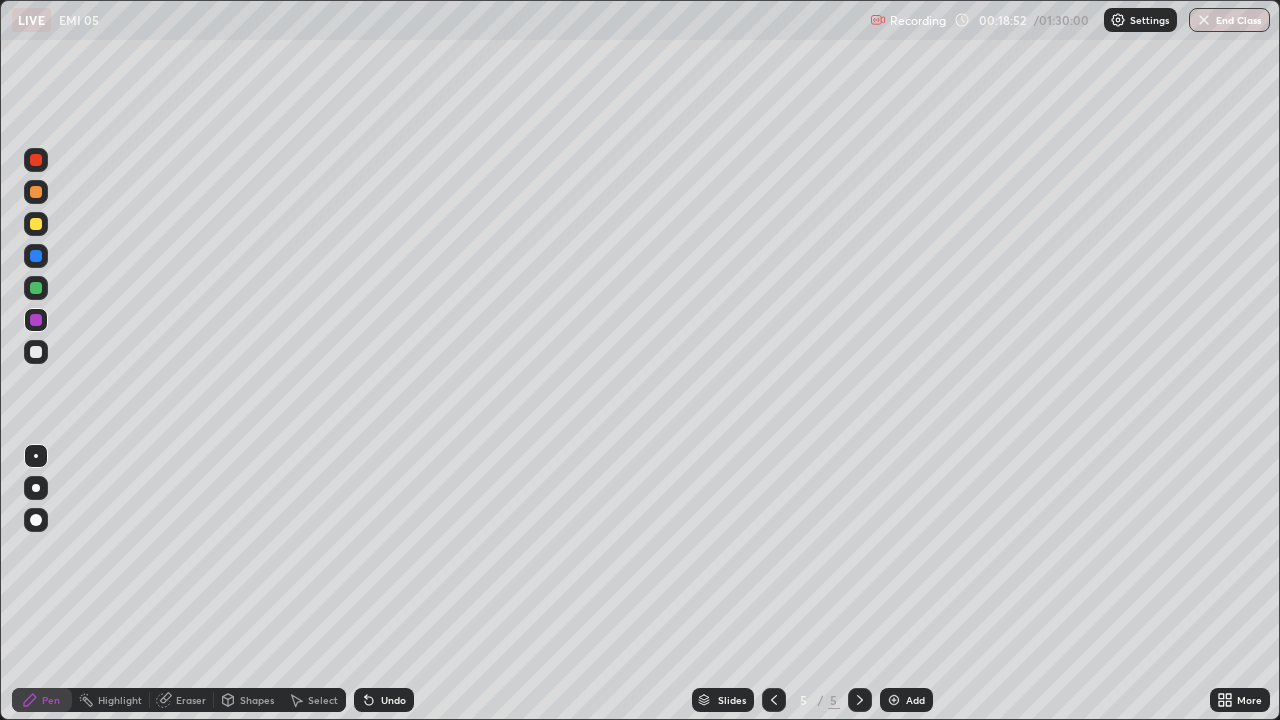 click at bounding box center [894, 700] 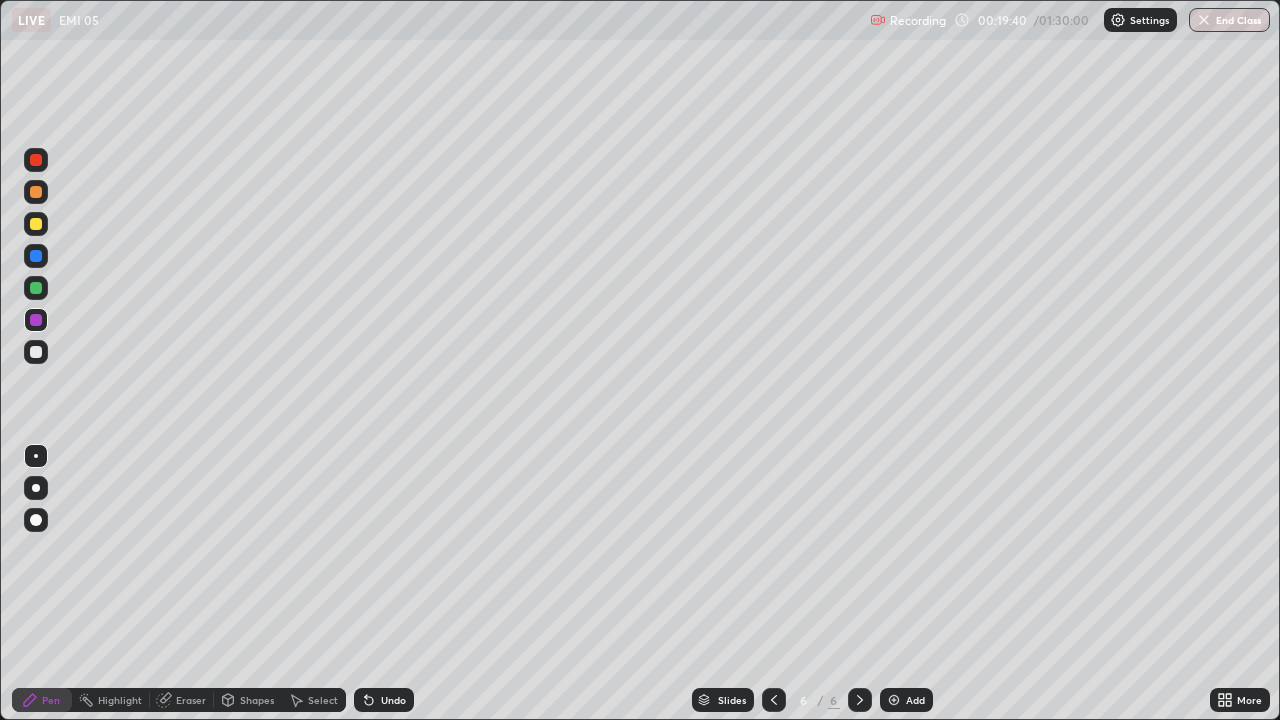 click at bounding box center [36, 352] 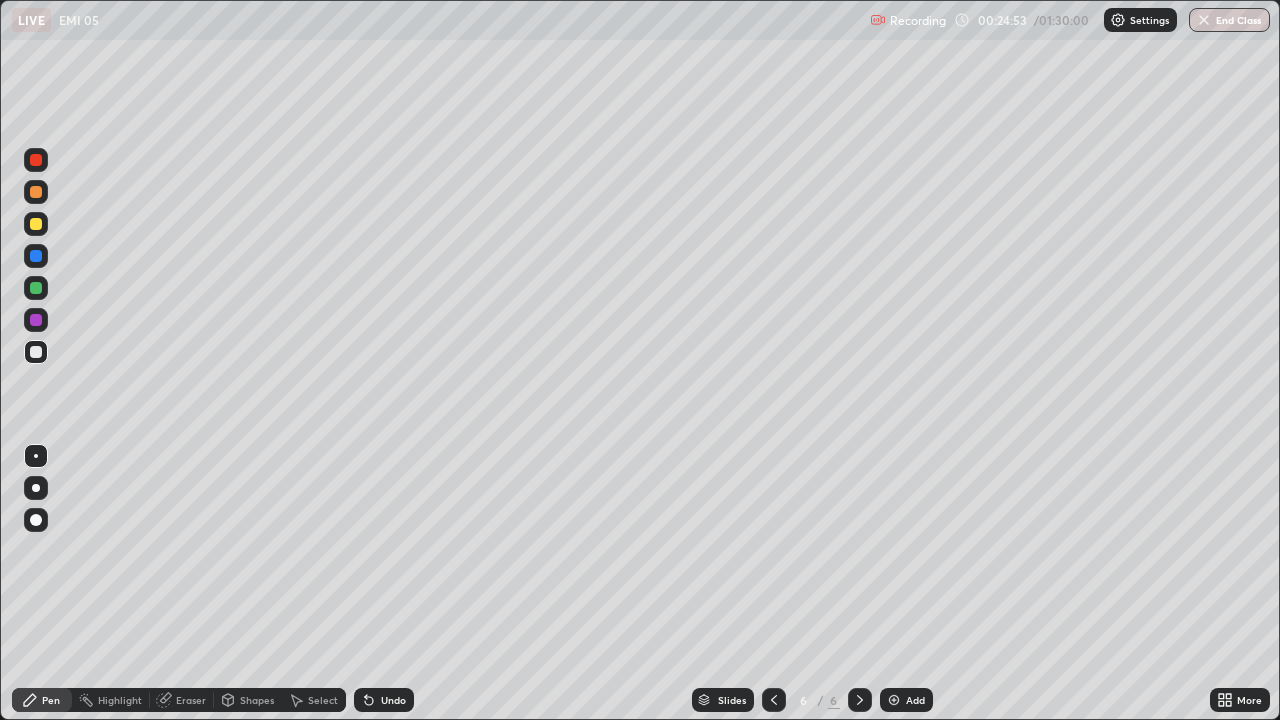 click at bounding box center [36, 288] 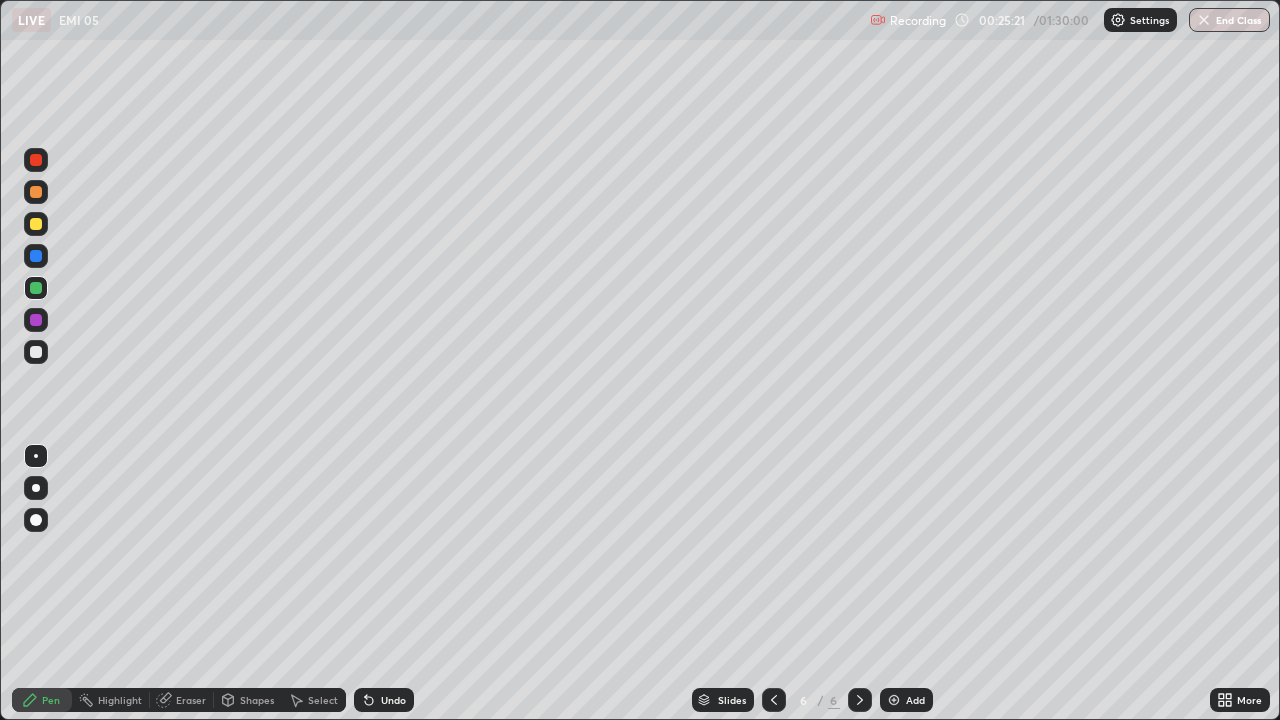 click at bounding box center [894, 700] 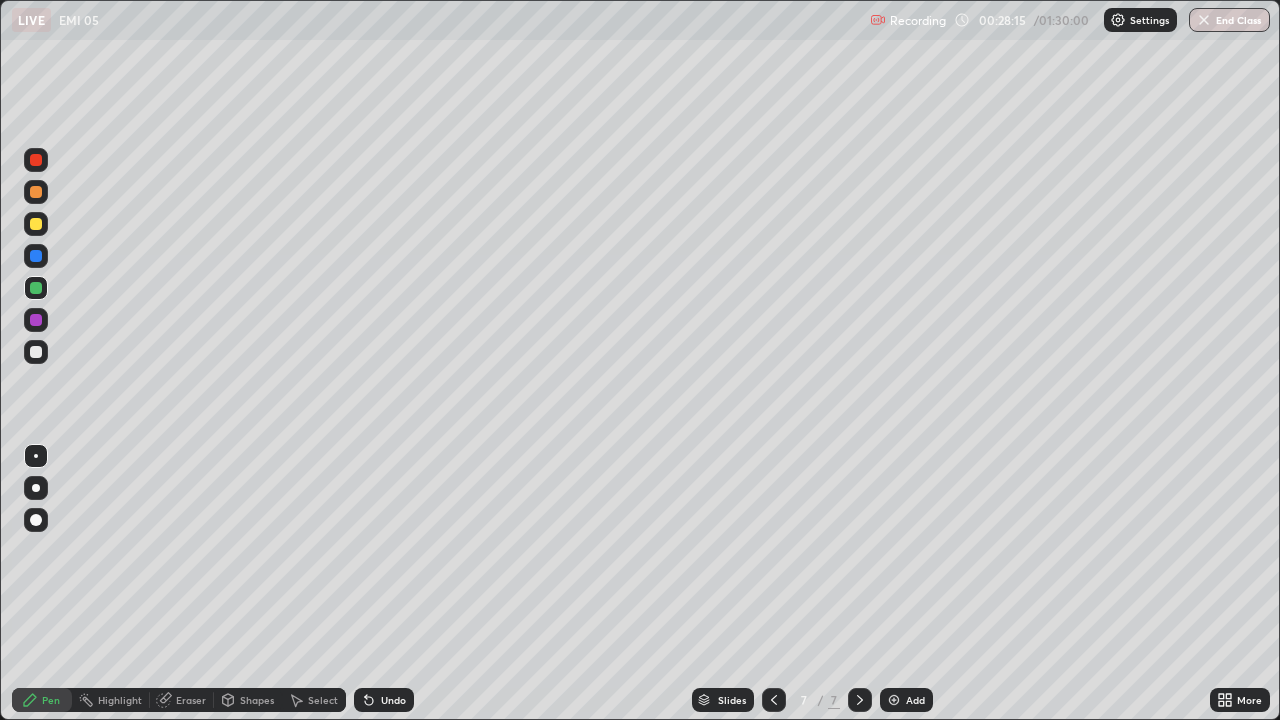 click 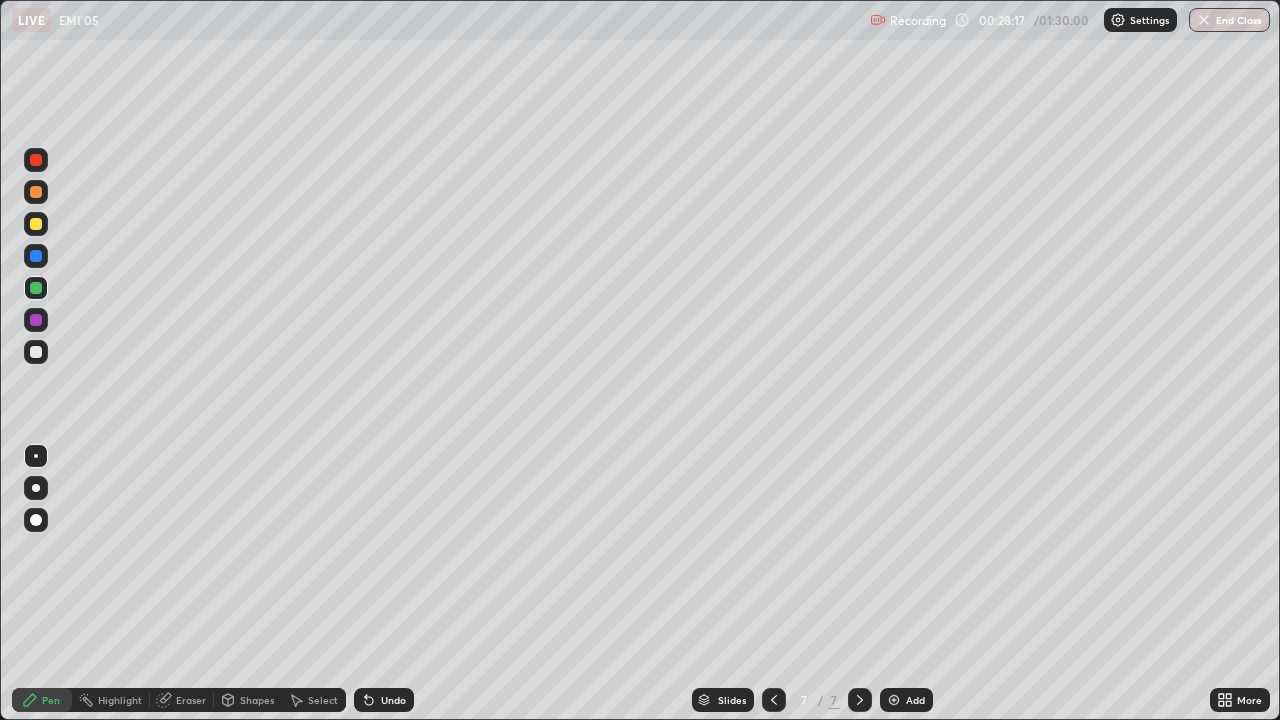 click at bounding box center [894, 700] 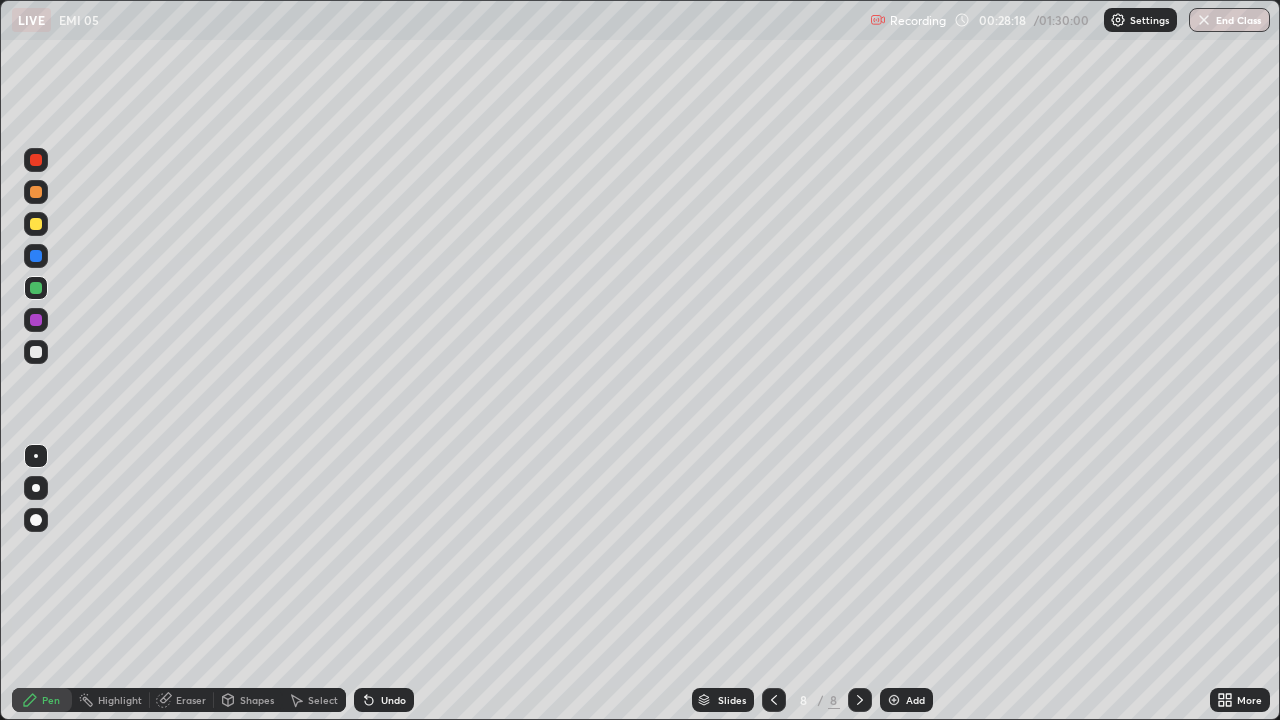click at bounding box center (36, 192) 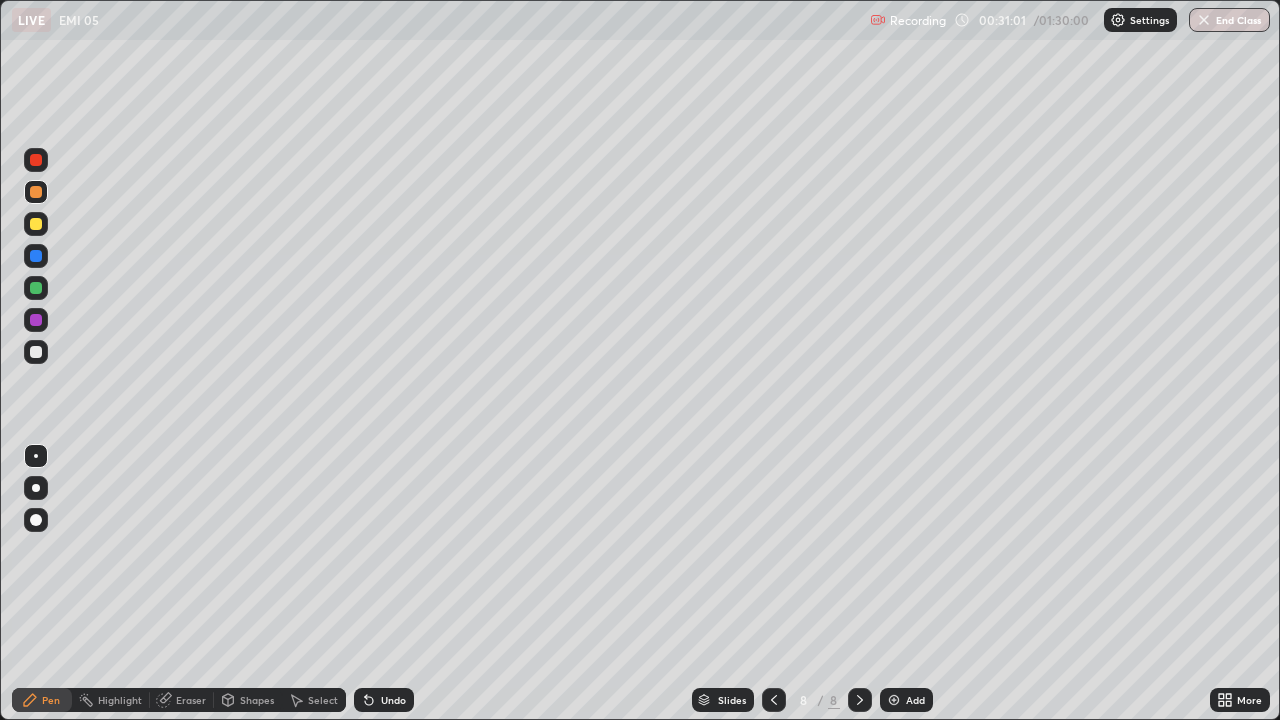 click at bounding box center [36, 352] 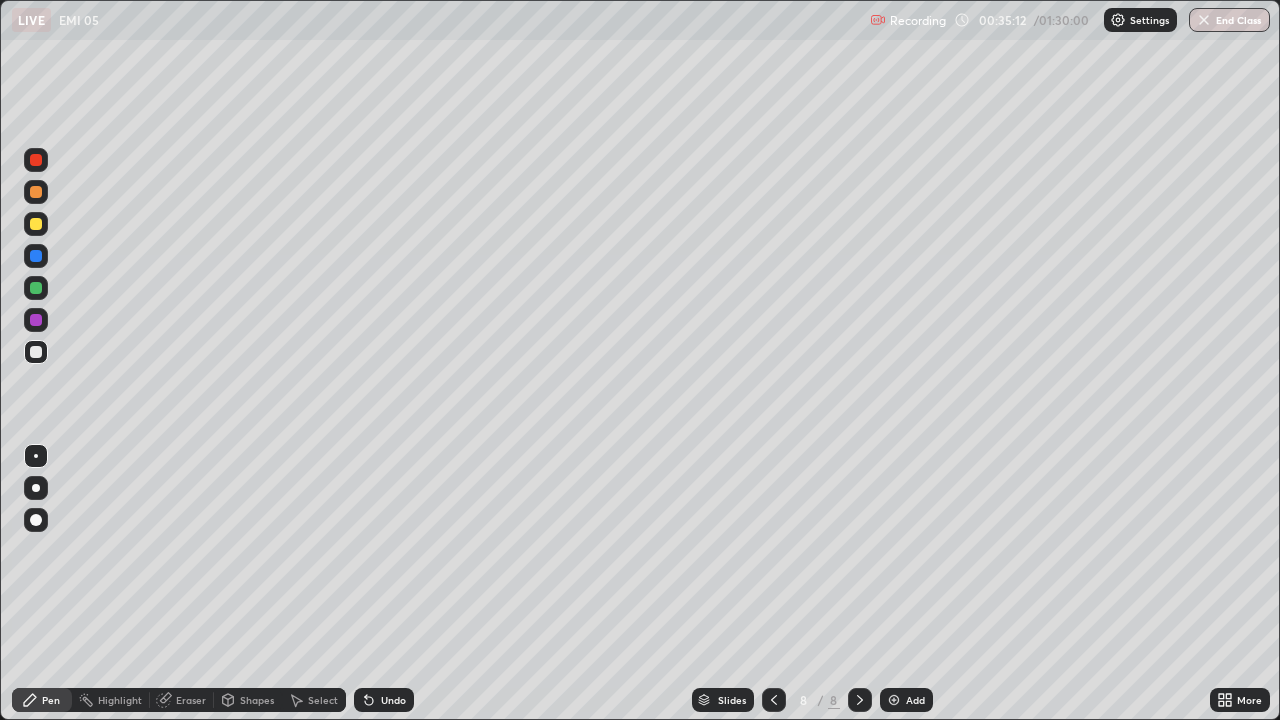 click at bounding box center (894, 700) 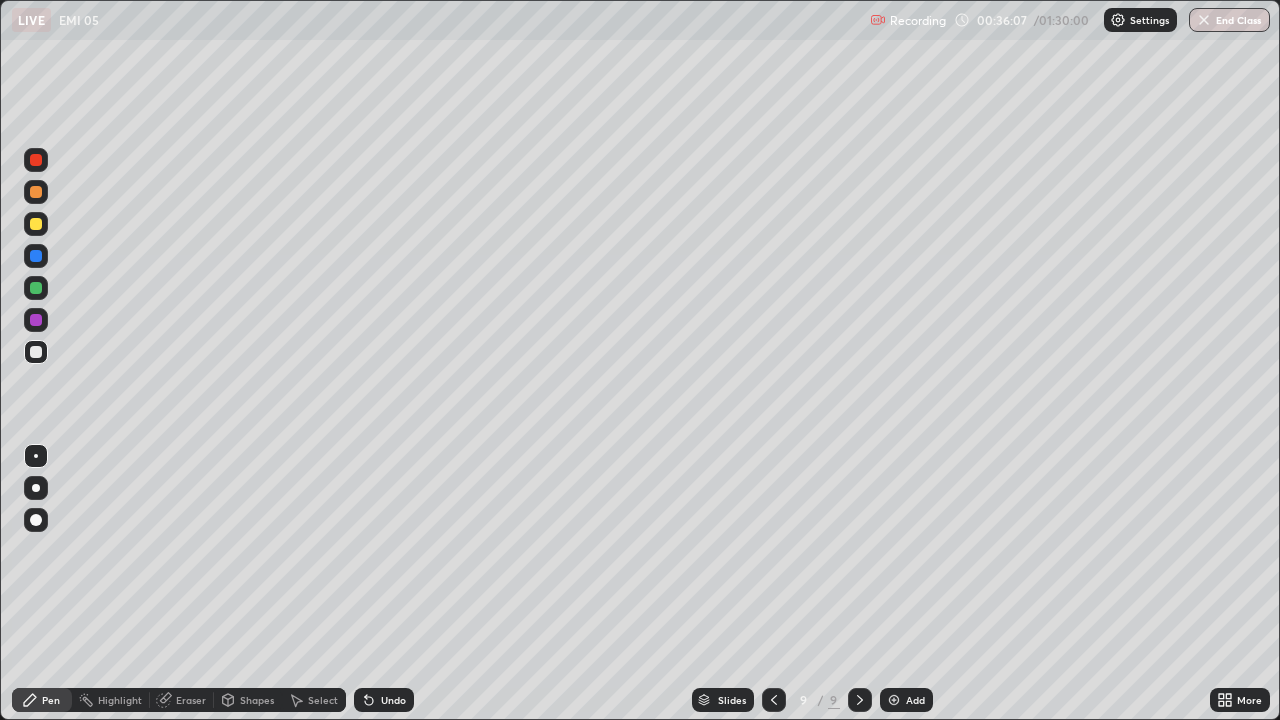 click at bounding box center [36, 320] 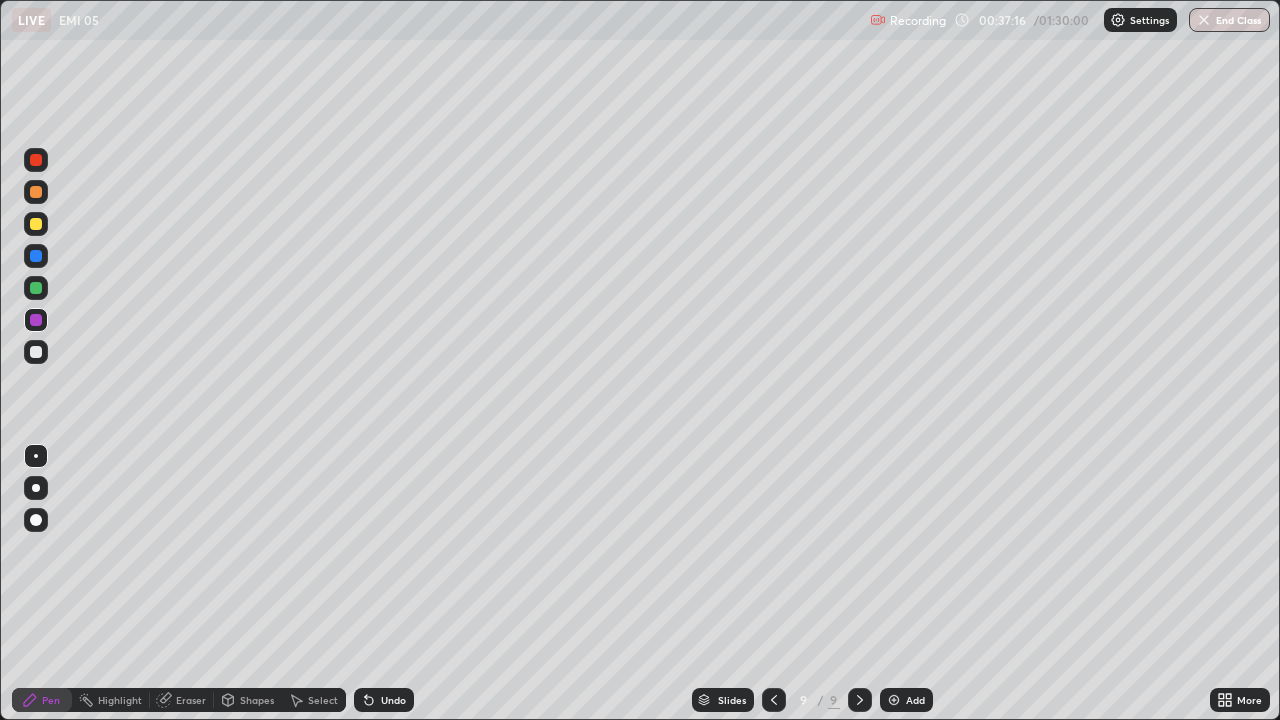 click at bounding box center (36, 352) 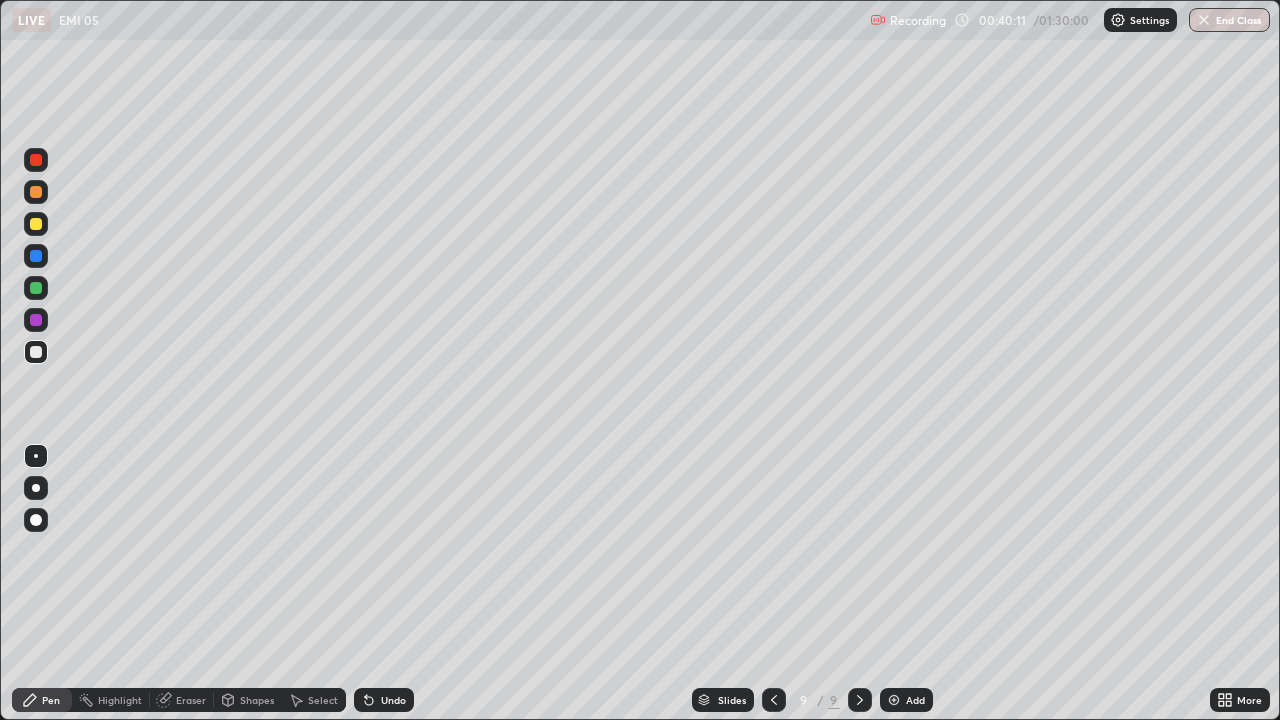 click at bounding box center [894, 700] 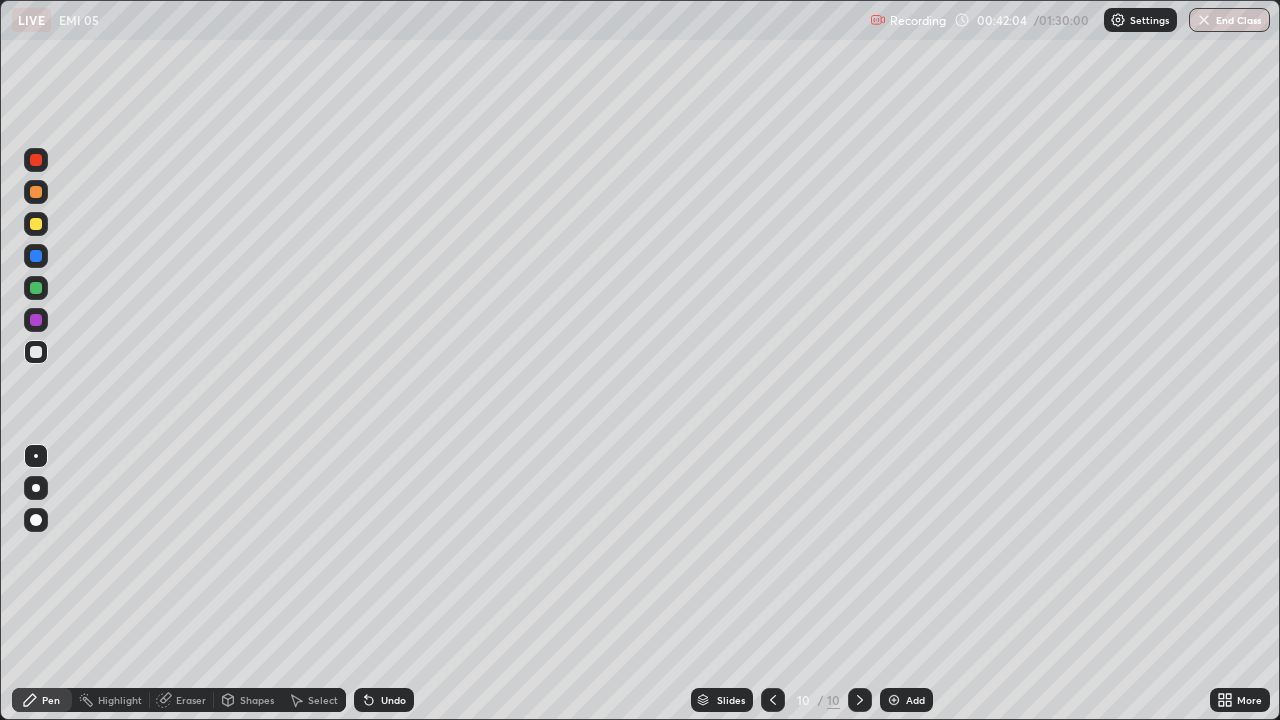 click at bounding box center (36, 320) 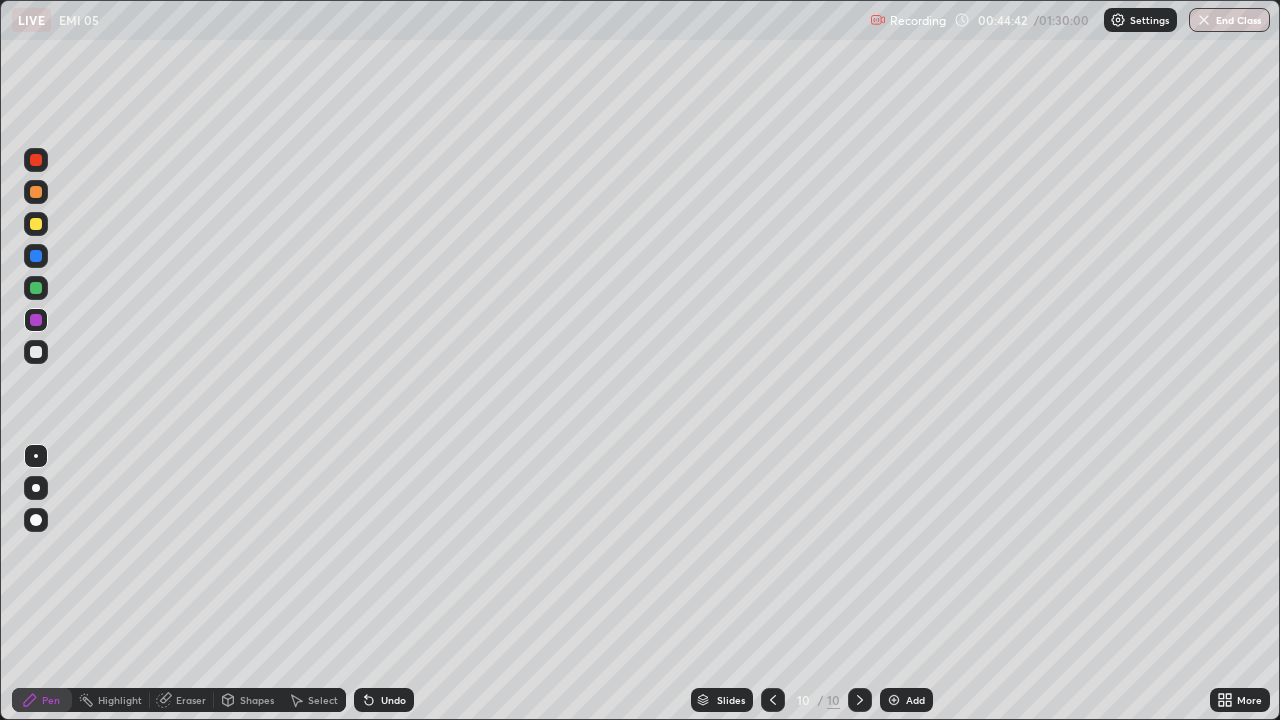 click at bounding box center (36, 224) 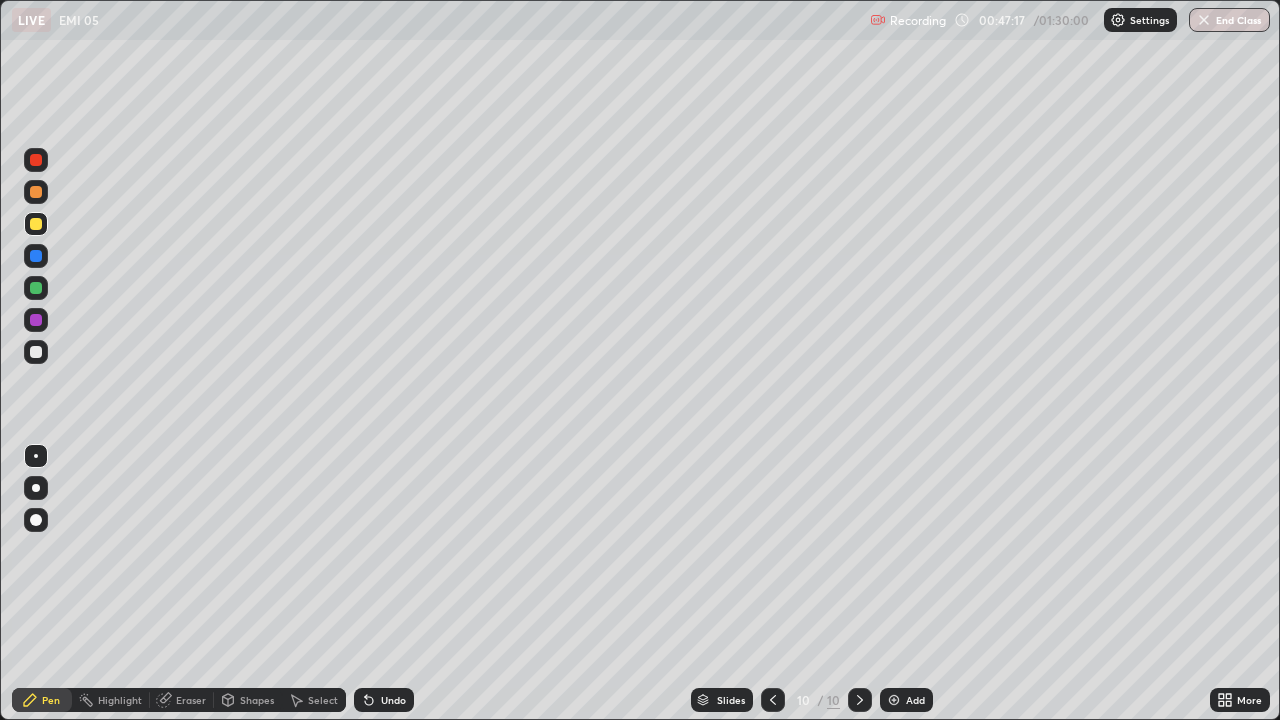 click at bounding box center (894, 700) 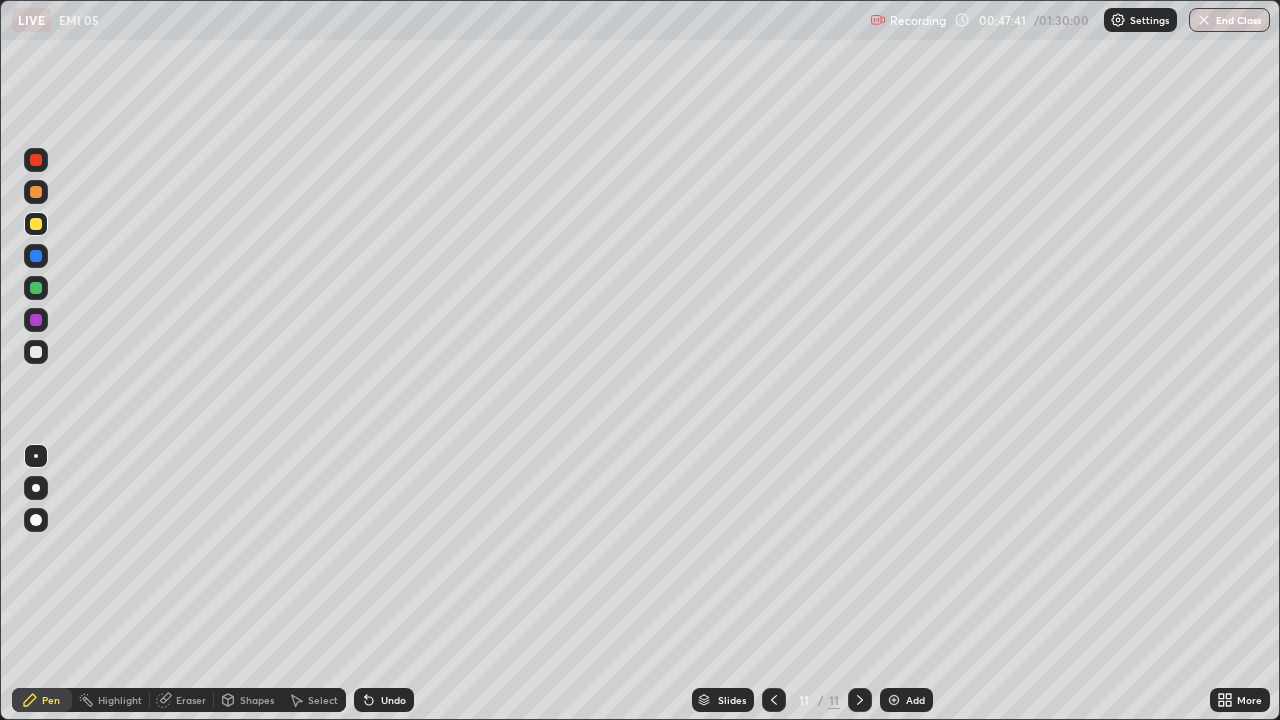 click at bounding box center [36, 320] 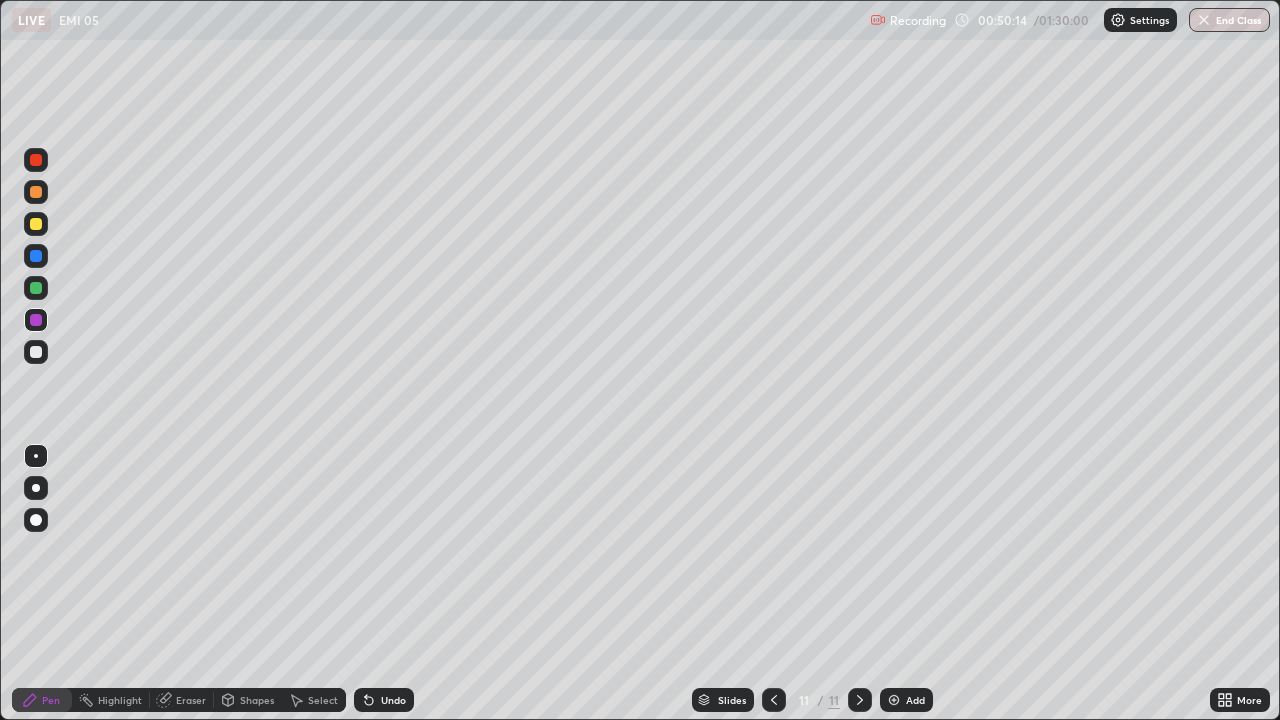 click on "Eraser" at bounding box center [191, 700] 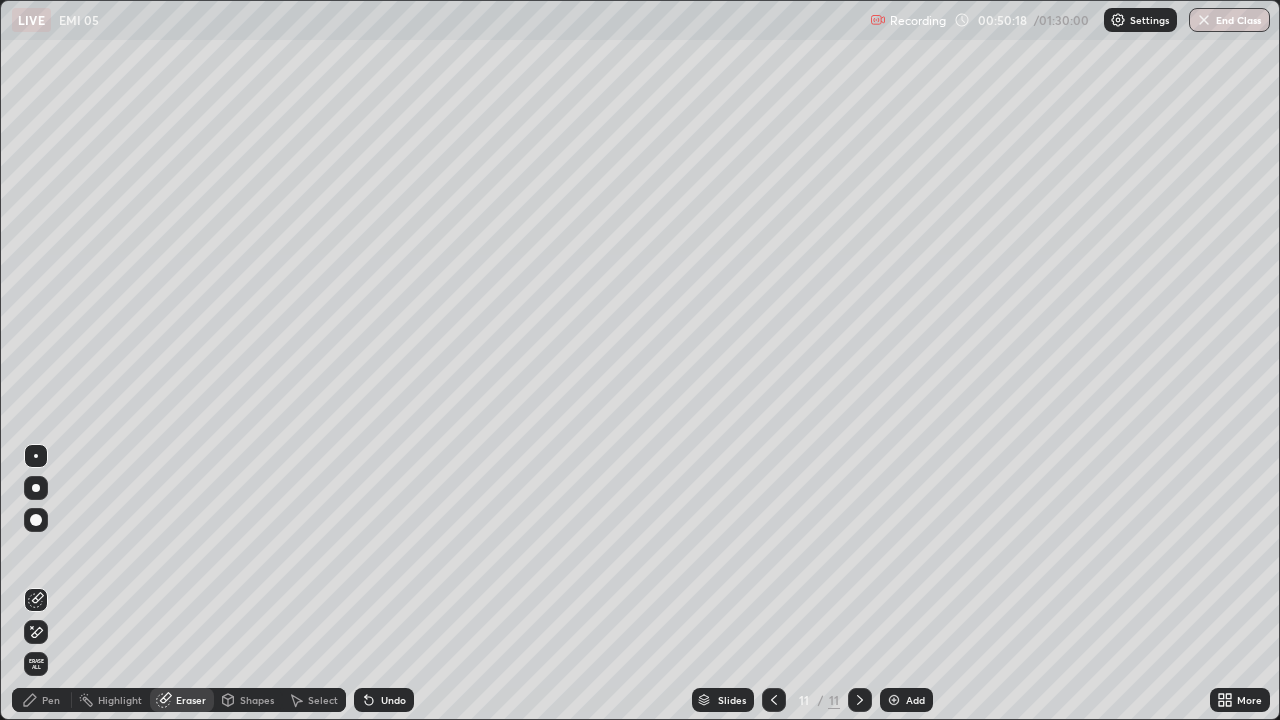 click on "Pen" at bounding box center (51, 700) 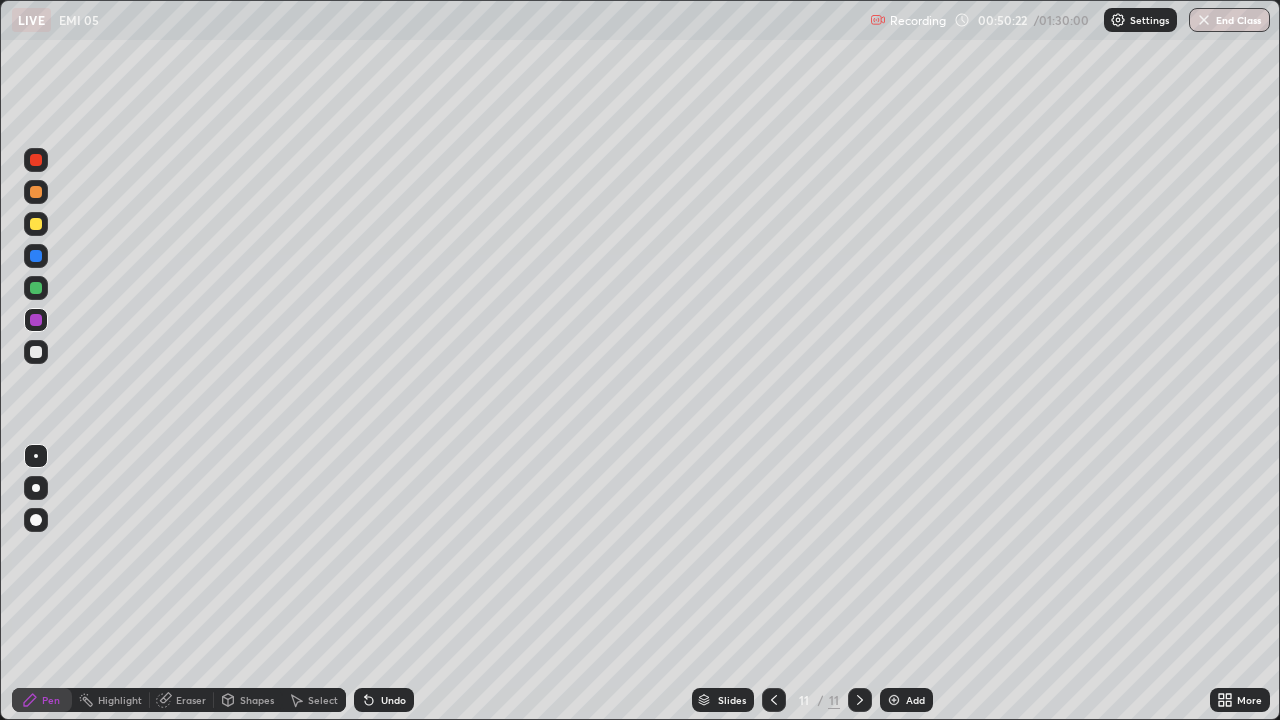 click at bounding box center [36, 224] 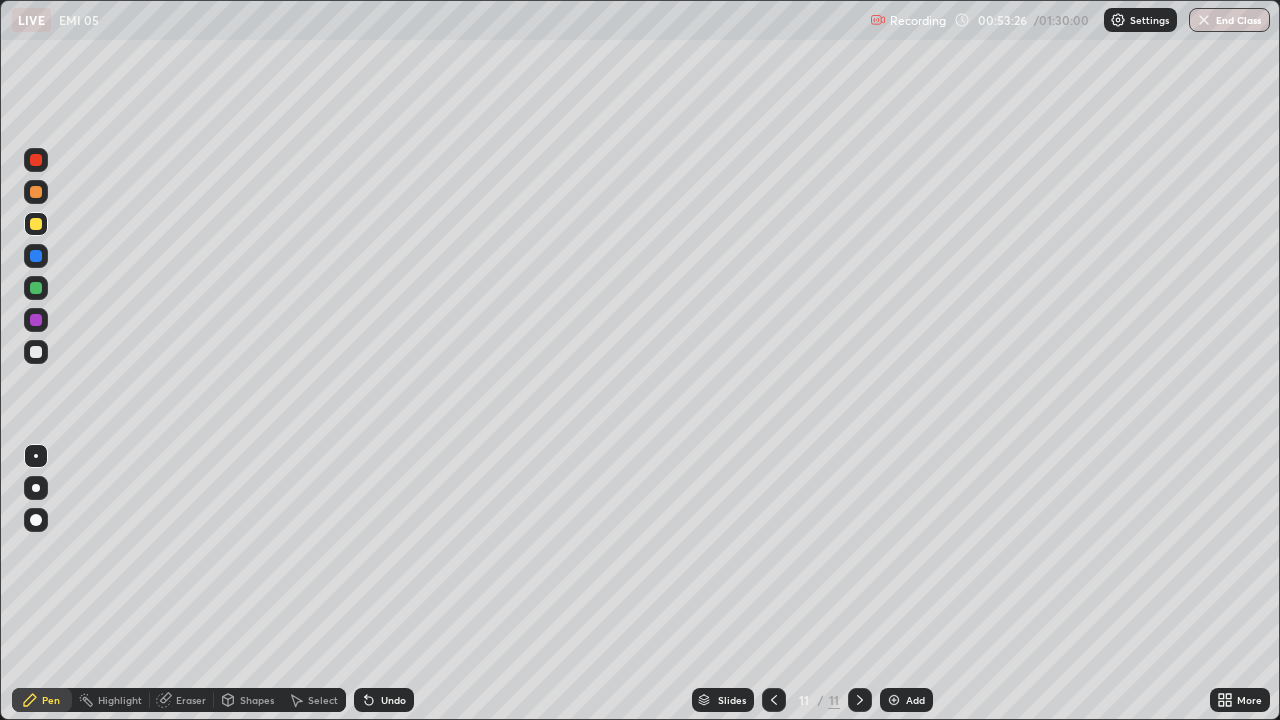 click at bounding box center [894, 700] 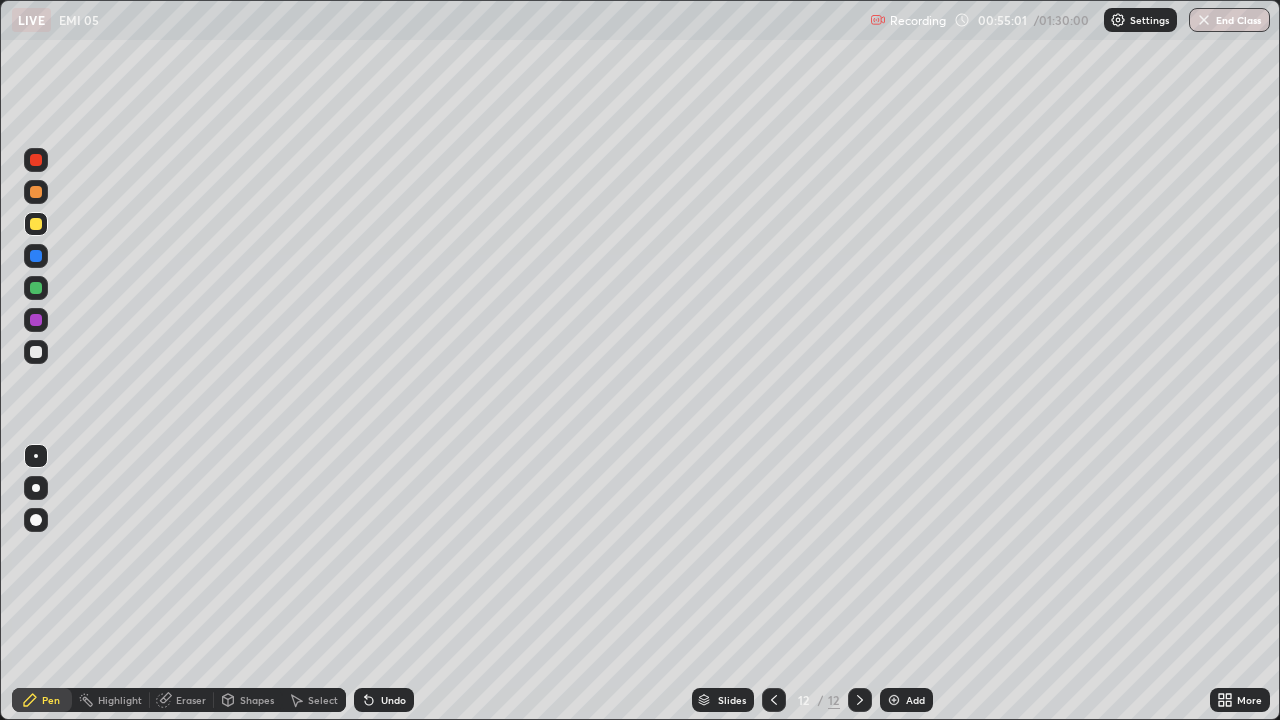 click at bounding box center [36, 352] 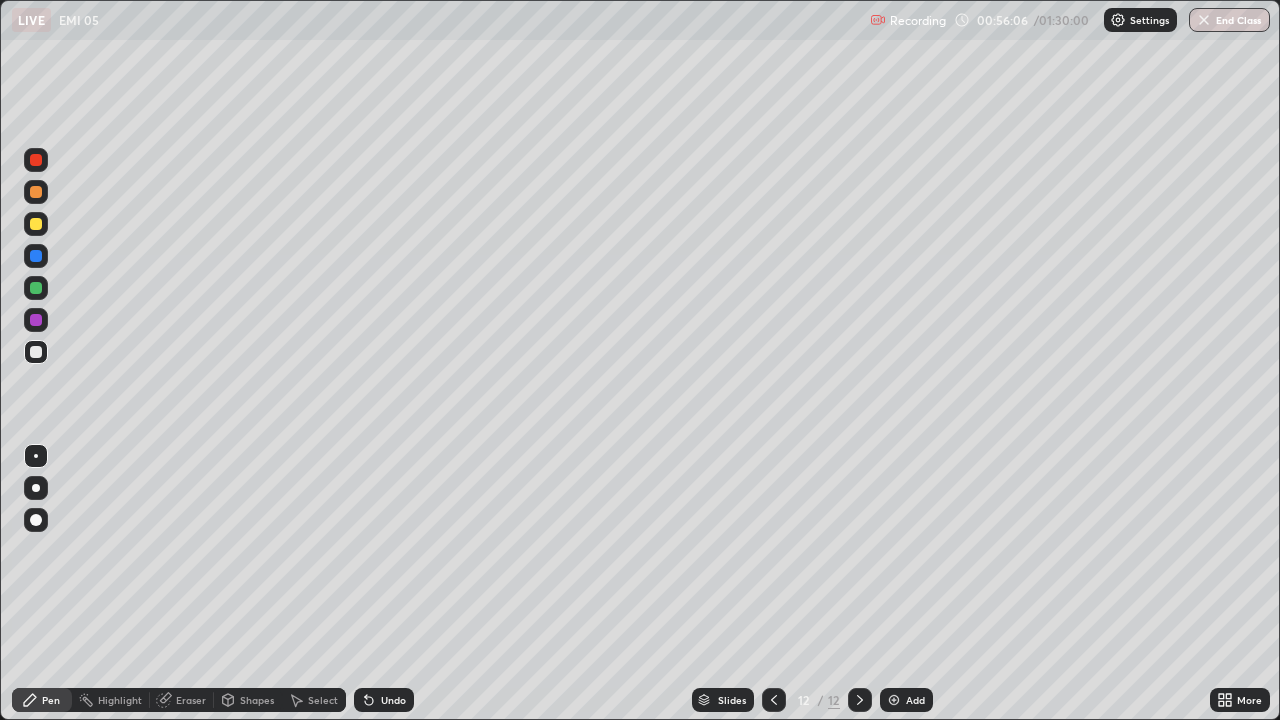 click at bounding box center [36, 320] 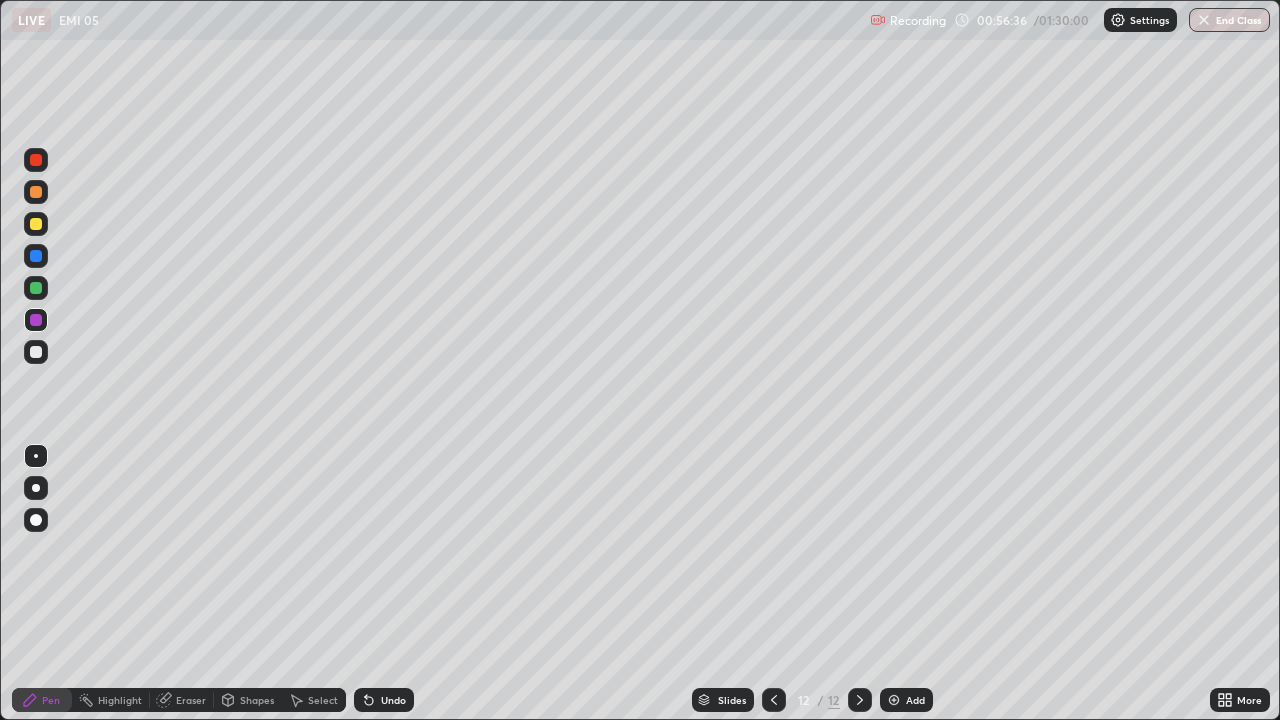 click at bounding box center (36, 352) 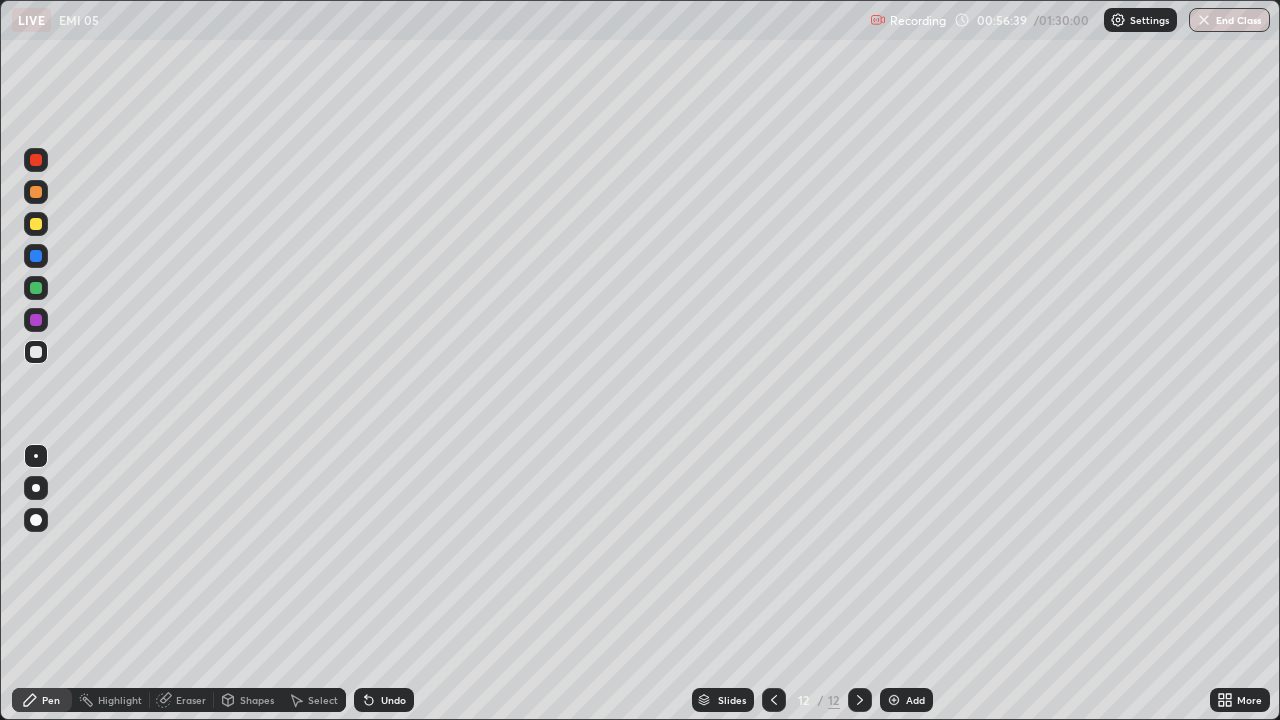 click on "Eraser" at bounding box center (191, 700) 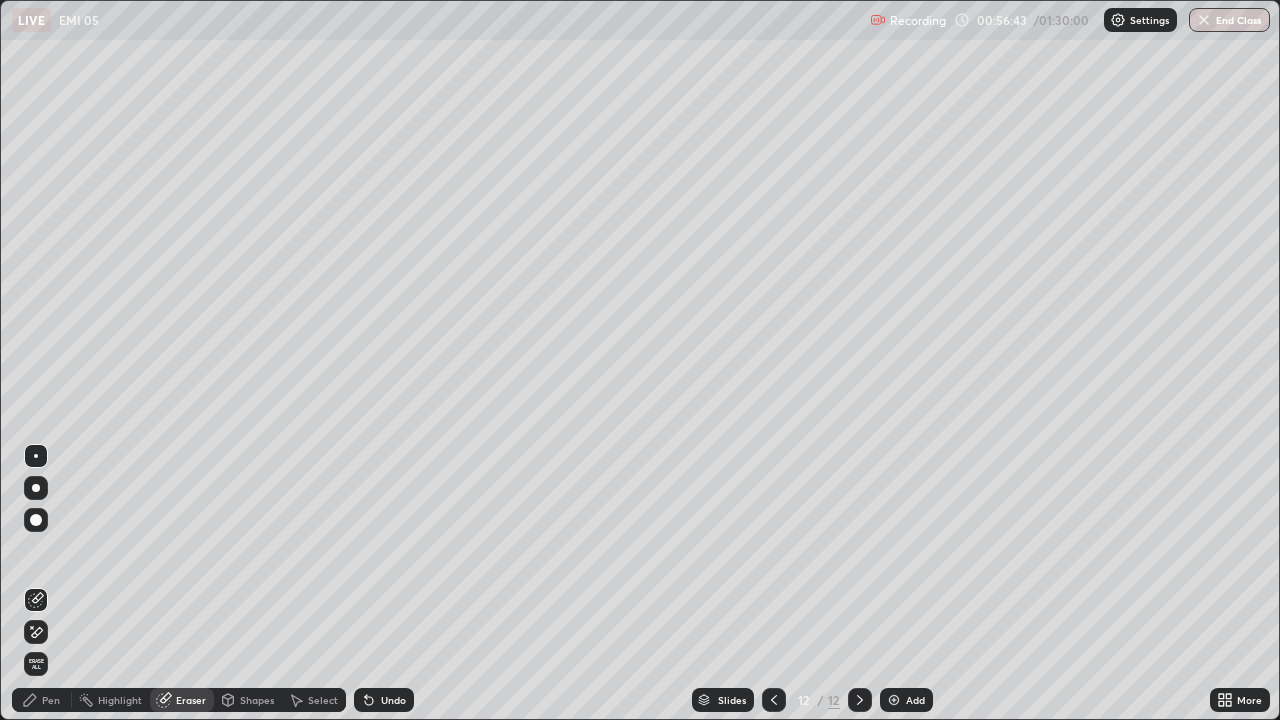 click on "Pen" at bounding box center [42, 700] 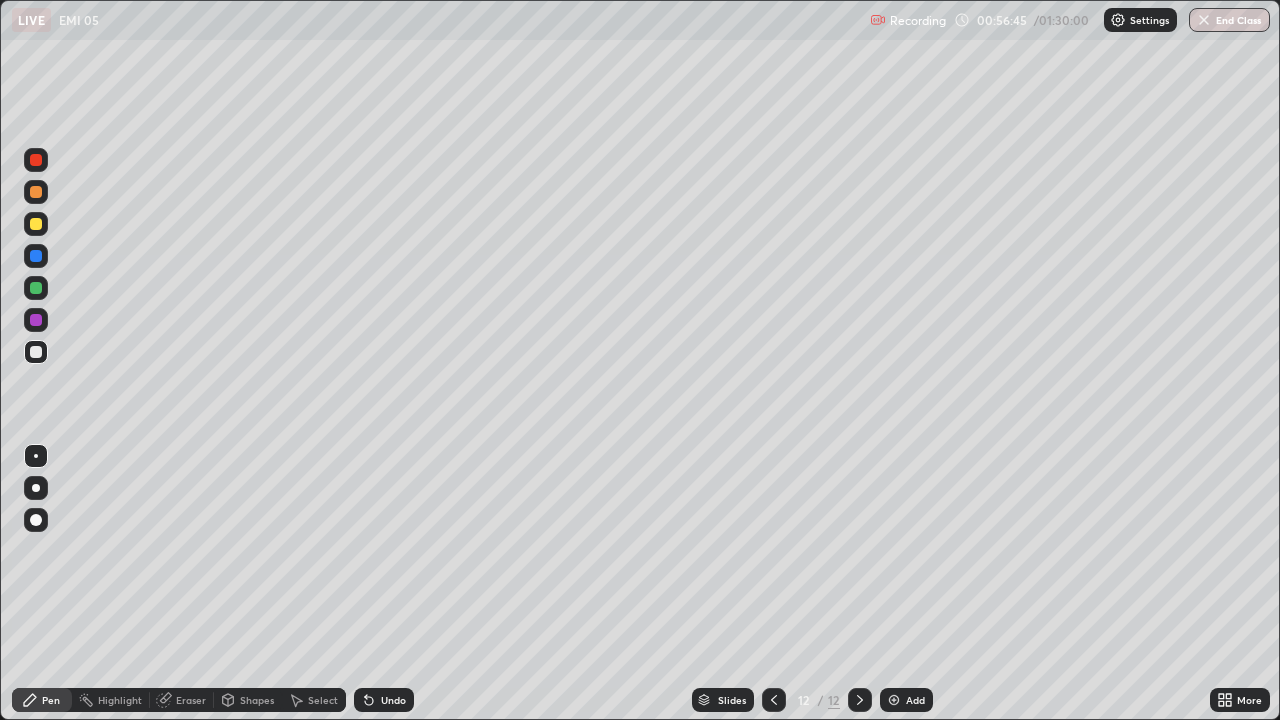 click on "Eraser" at bounding box center [191, 700] 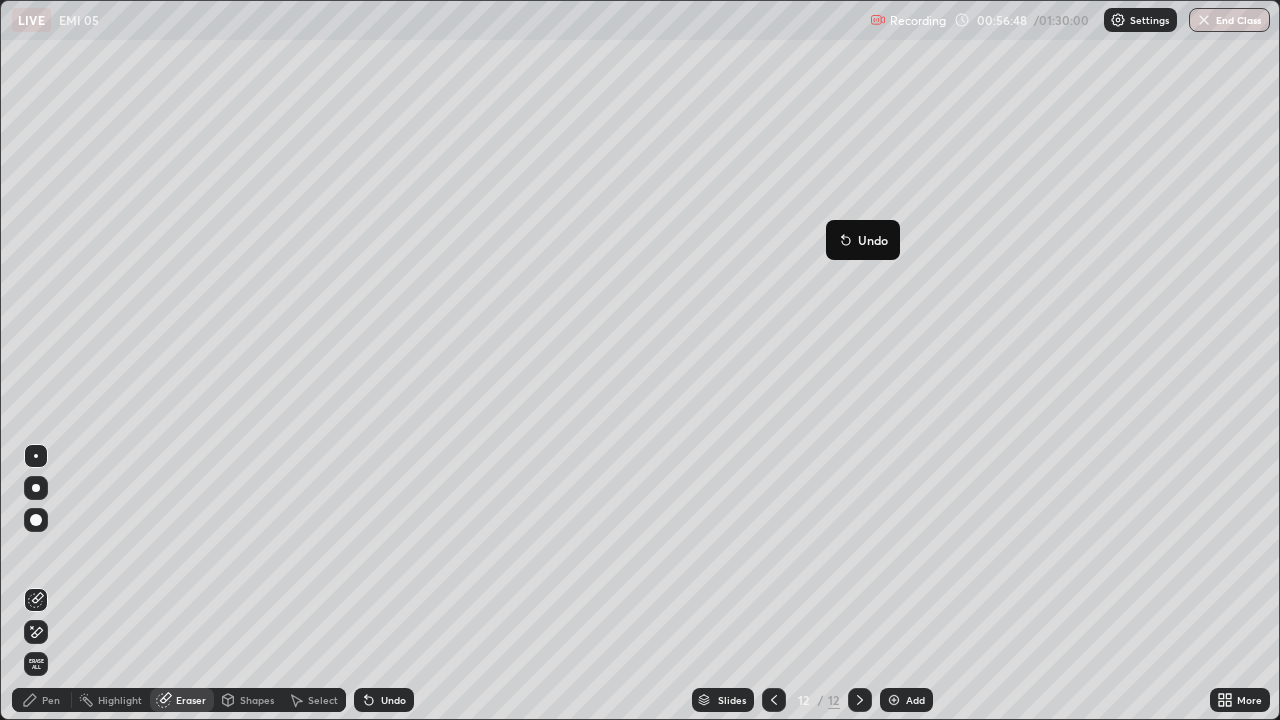 click on "Eraser" at bounding box center (182, 700) 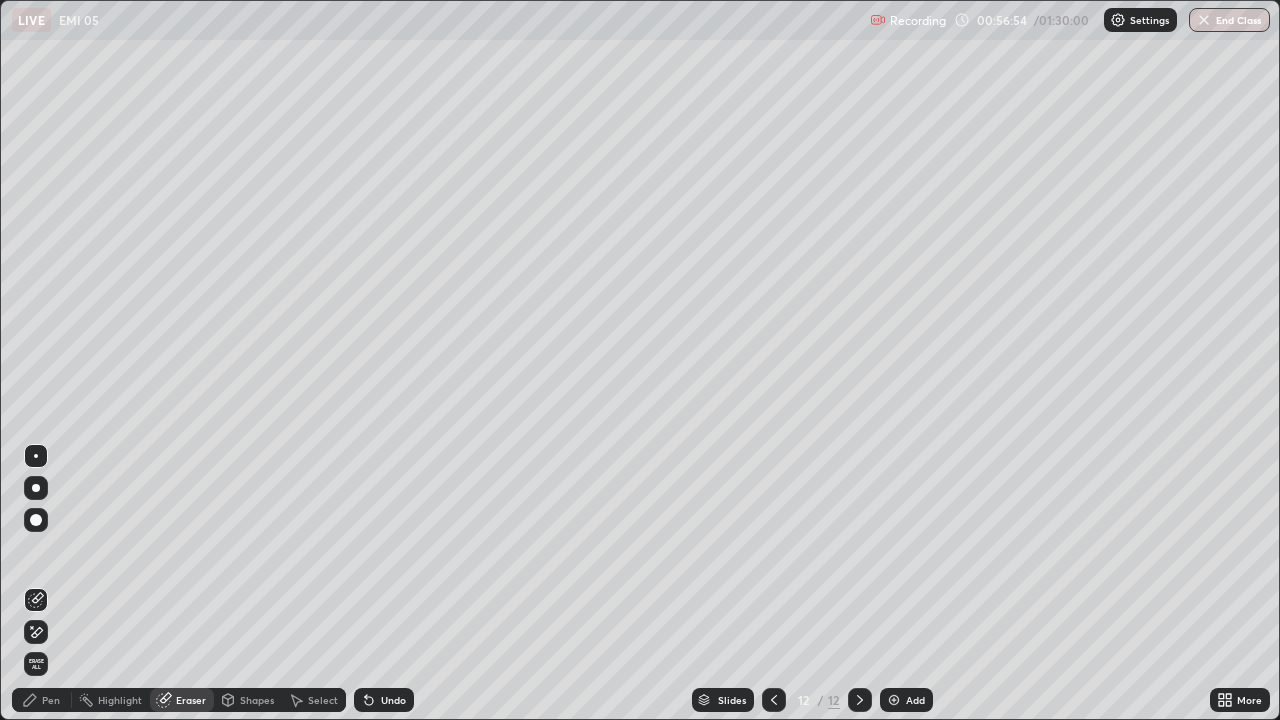 click on "Pen" at bounding box center [51, 700] 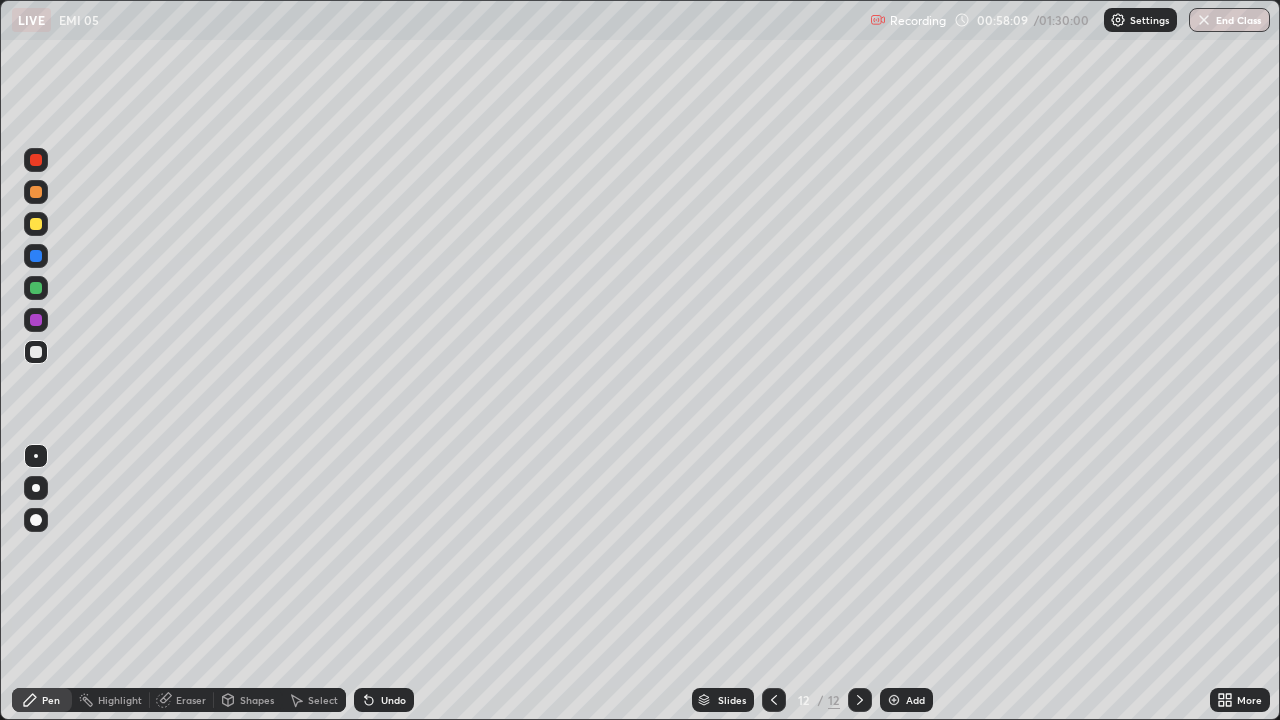 click on "Eraser" at bounding box center [191, 700] 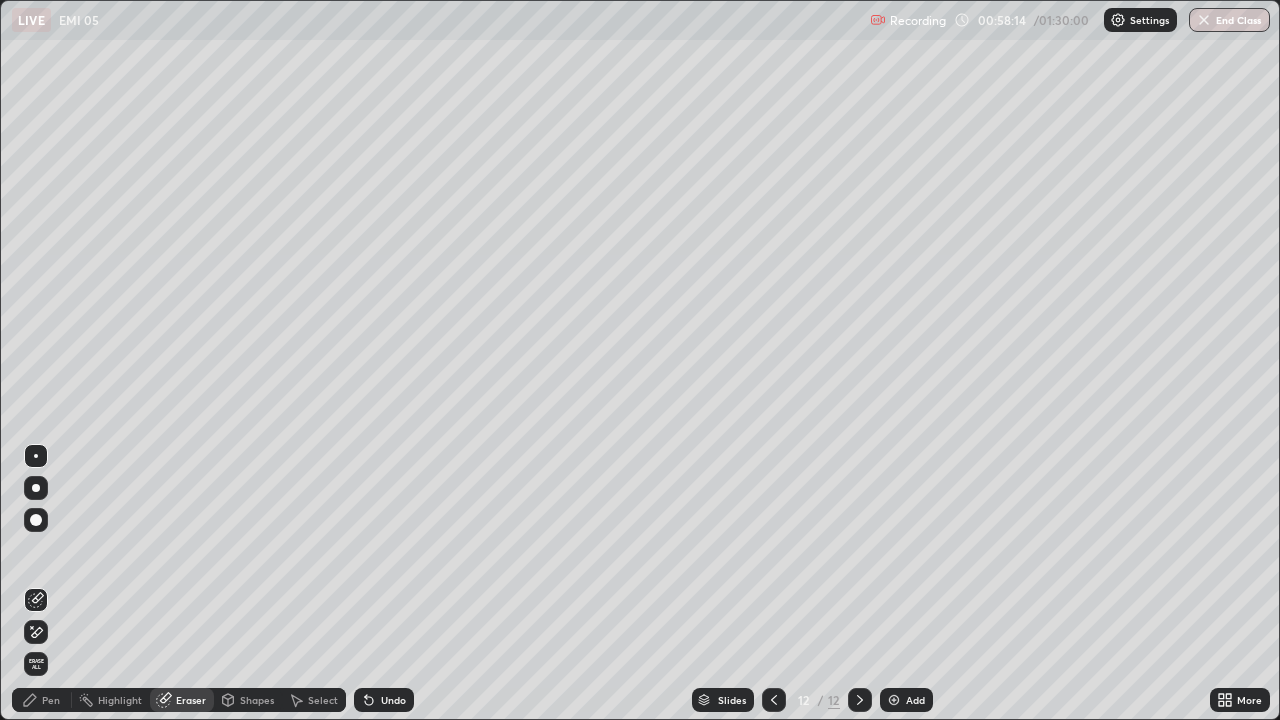 click on "Pen" at bounding box center (51, 700) 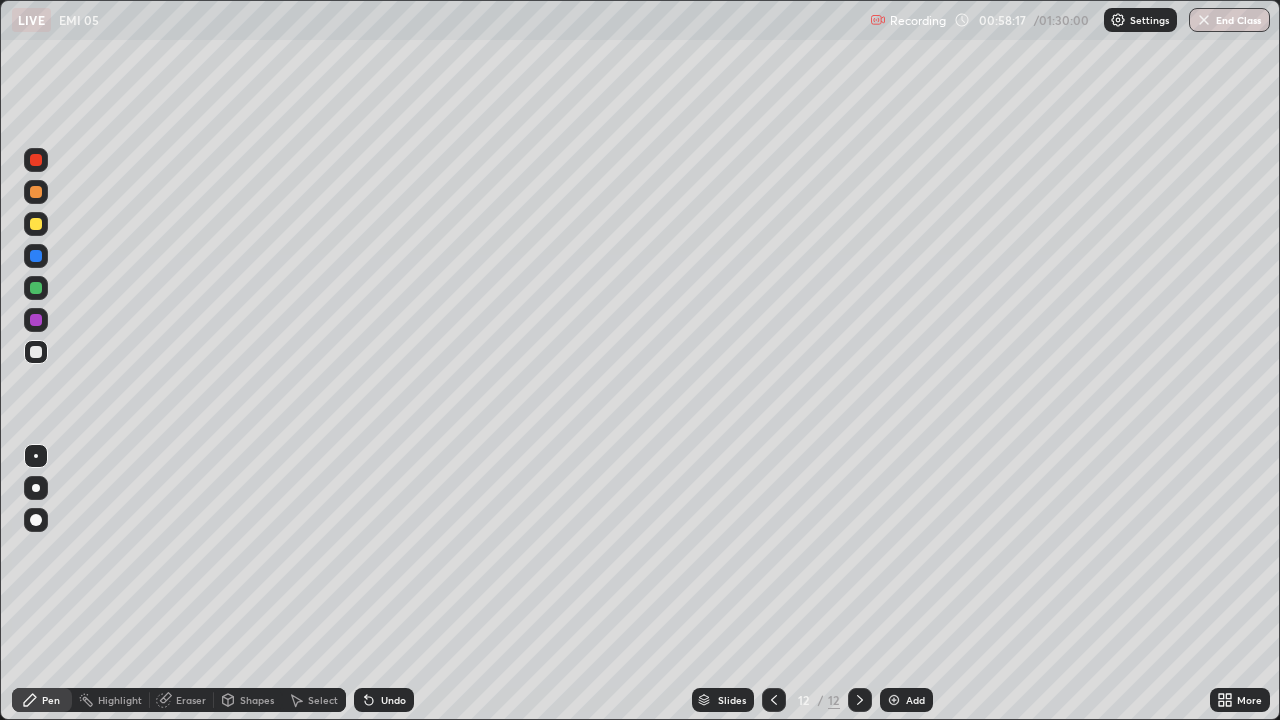 click at bounding box center (36, 192) 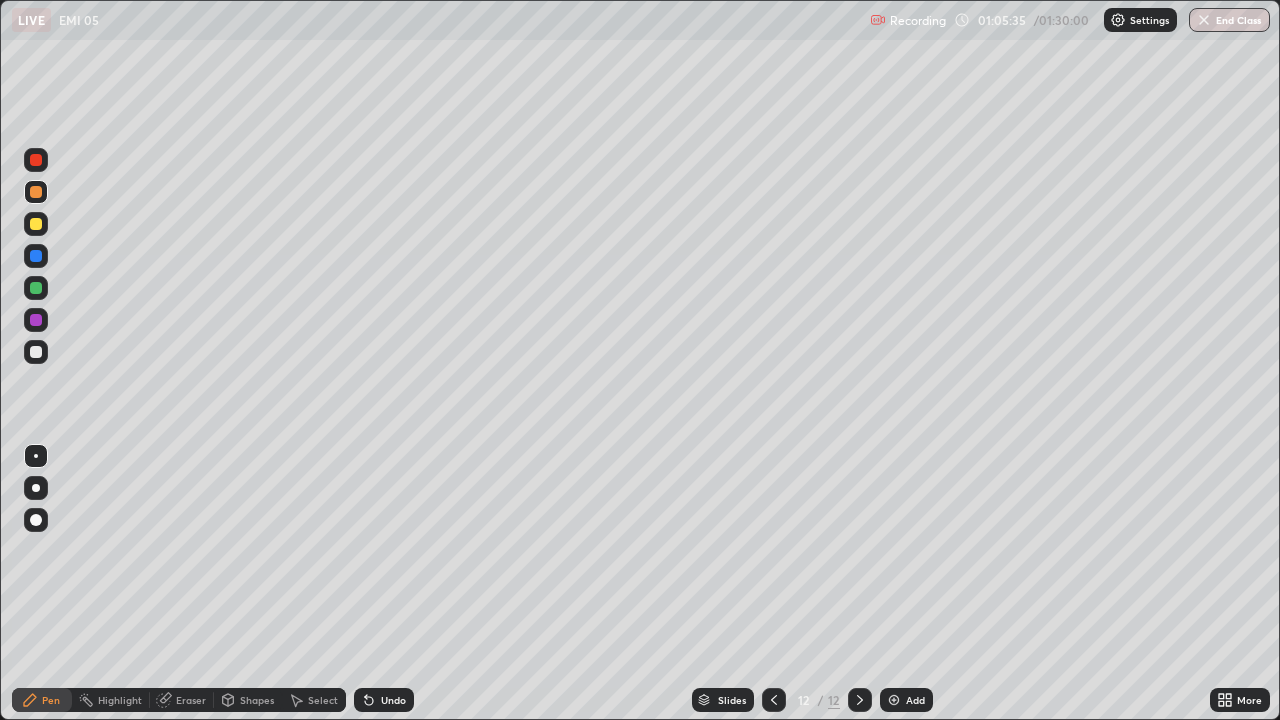 click at bounding box center [894, 700] 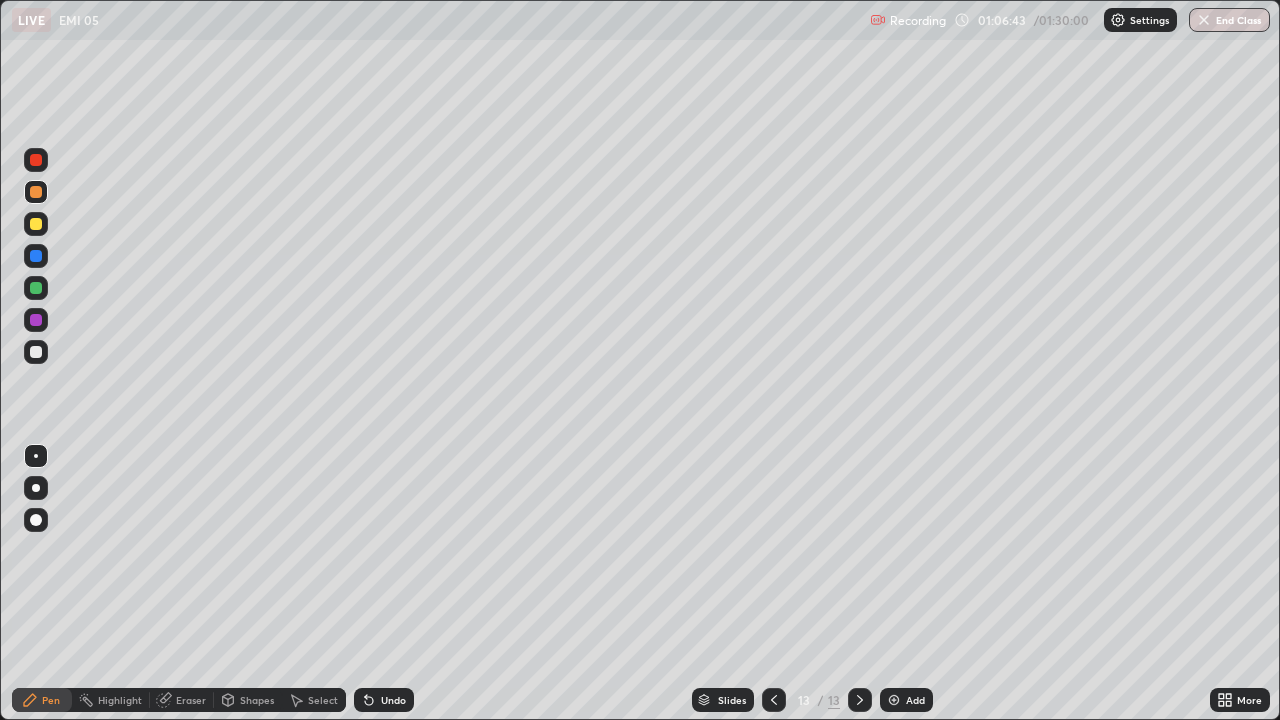 click at bounding box center (36, 352) 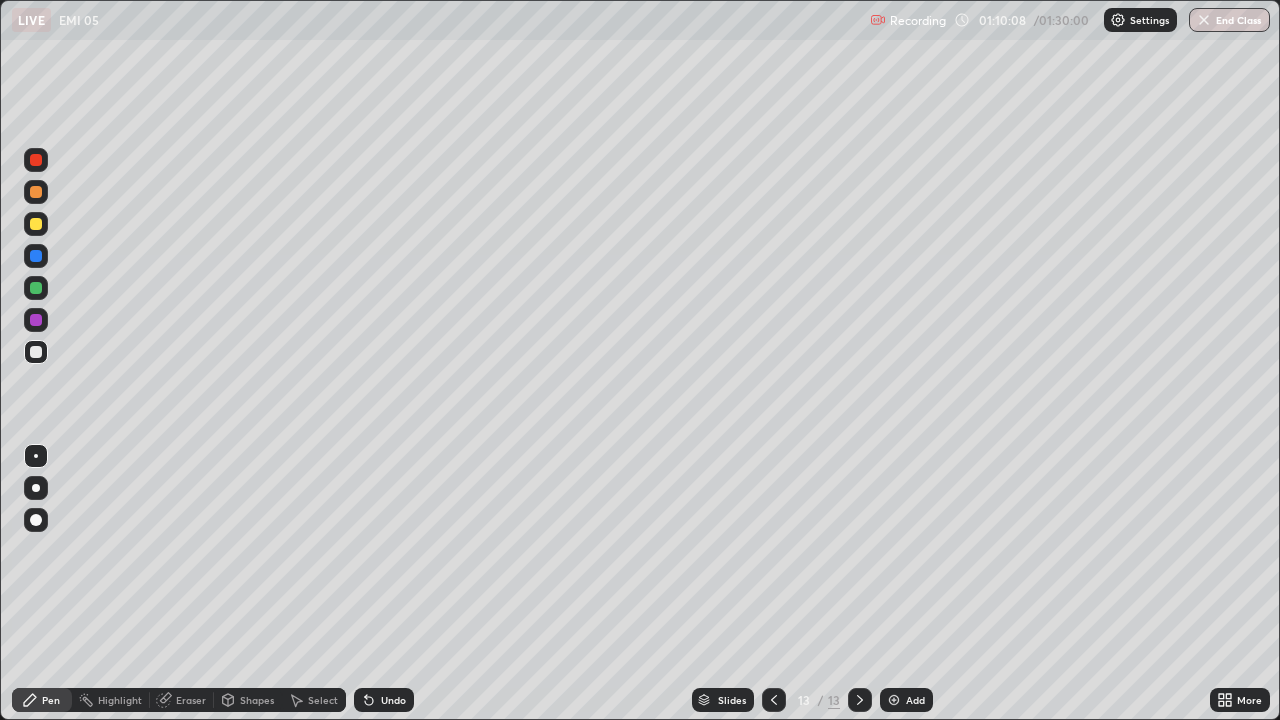 click at bounding box center [894, 700] 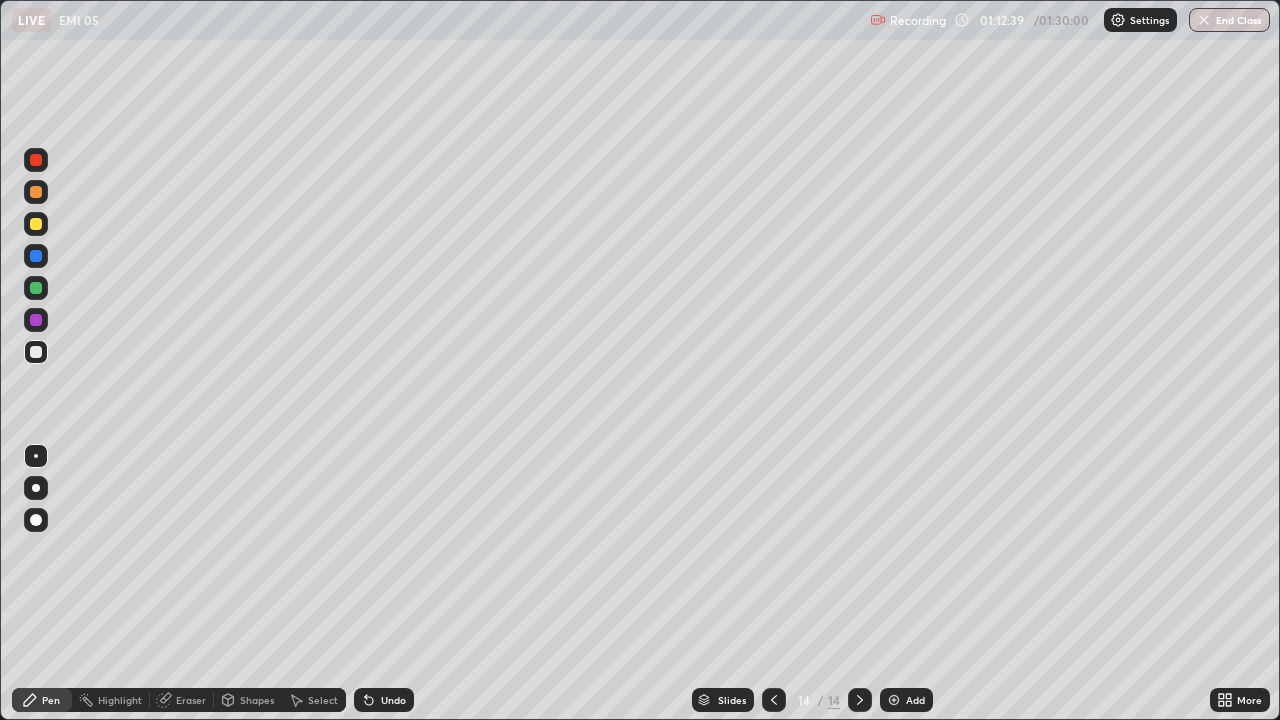 click on "Eraser" at bounding box center [191, 700] 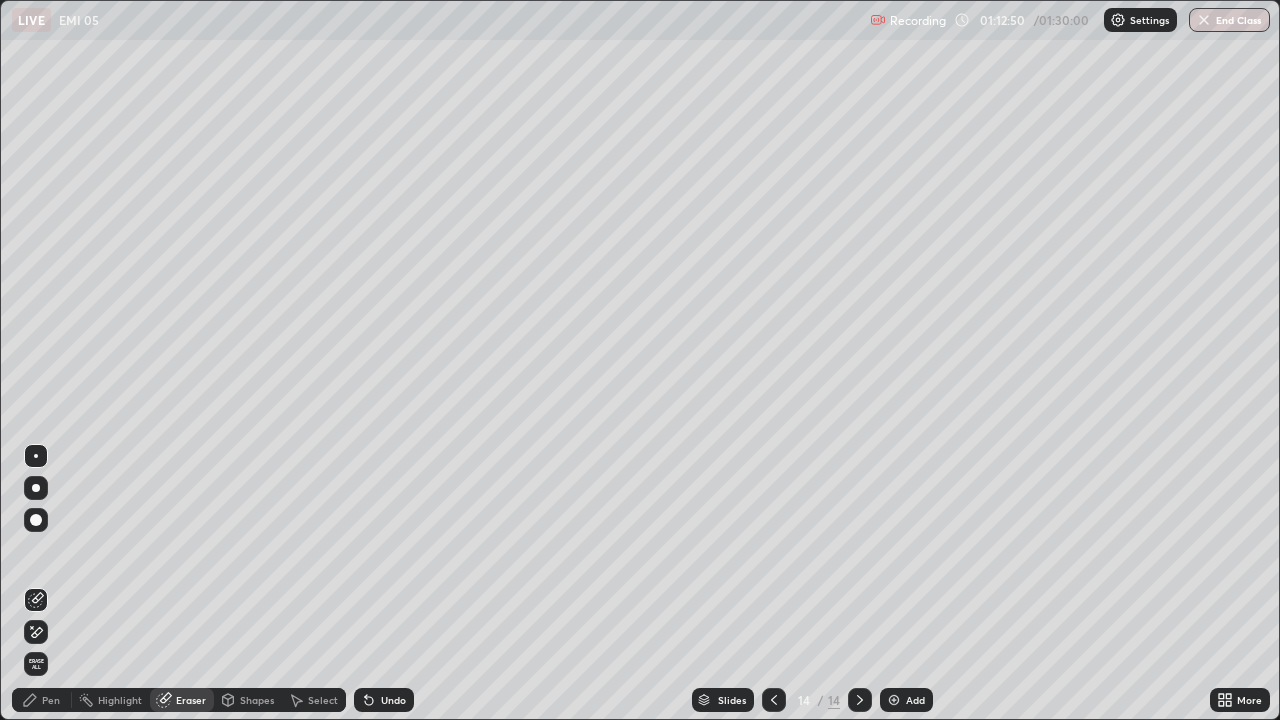 click on "Pen" at bounding box center (51, 700) 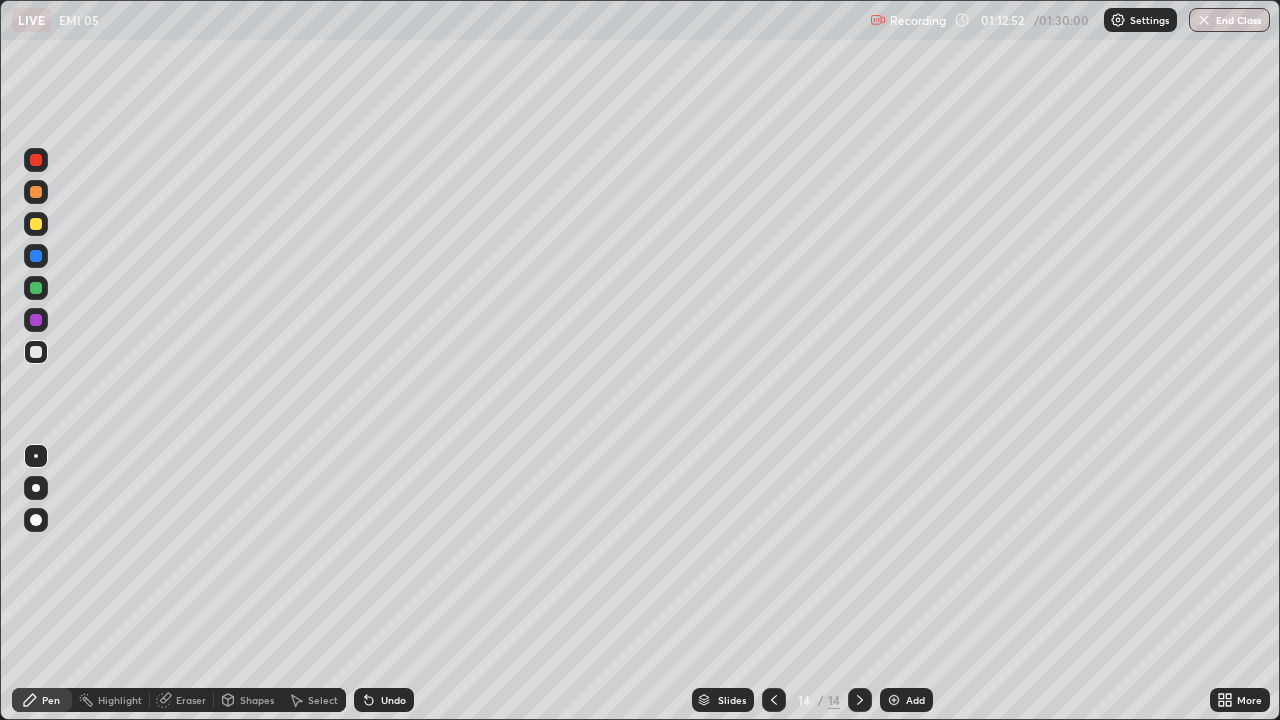 click at bounding box center [36, 192] 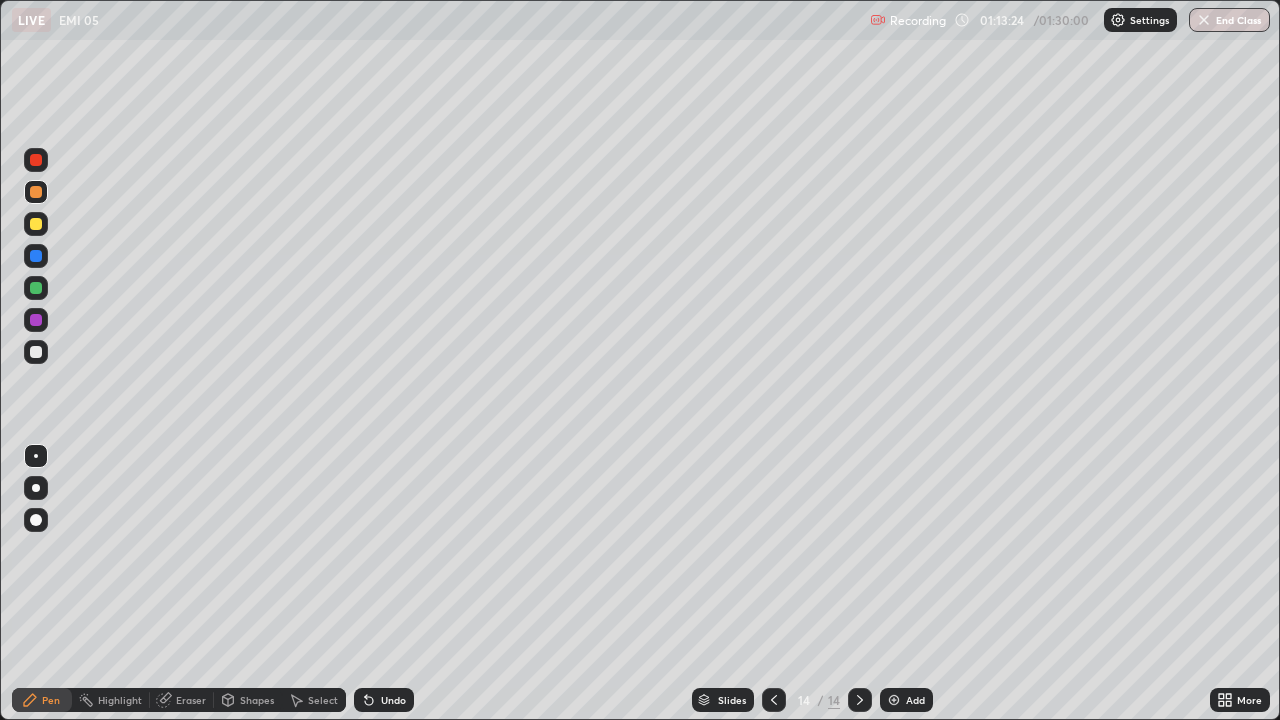 click at bounding box center [894, 700] 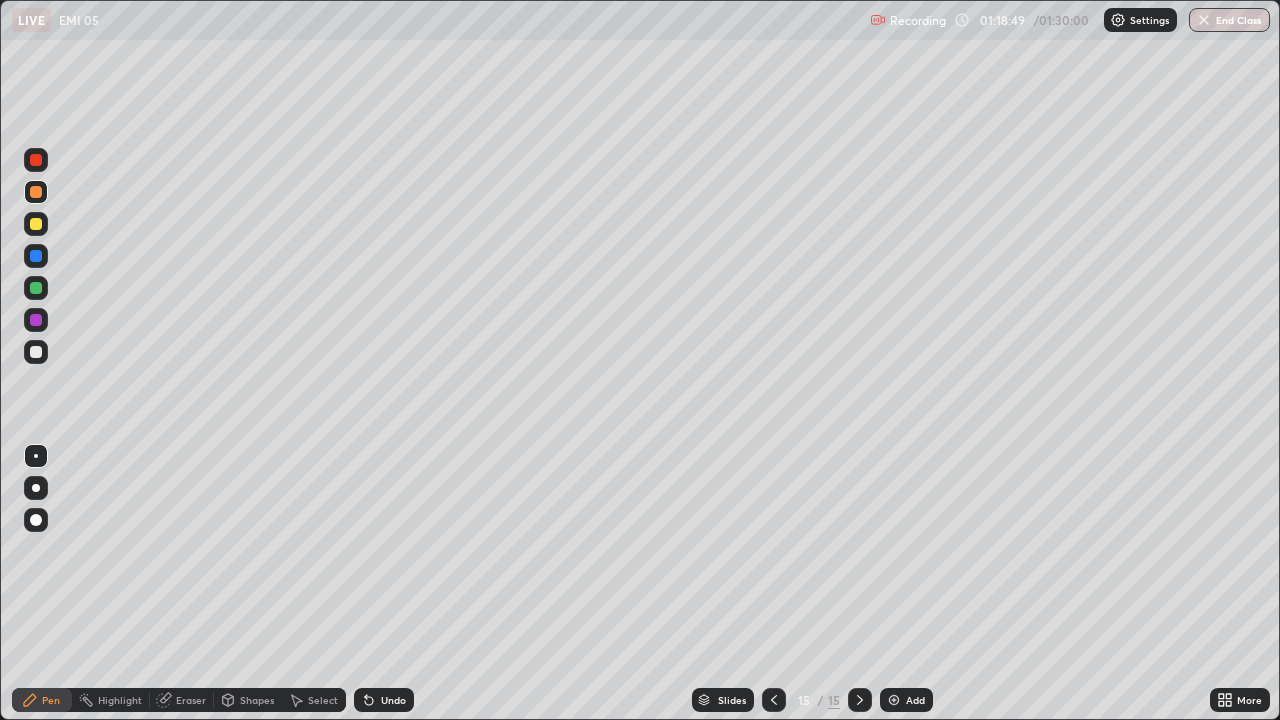 click at bounding box center [1204, 20] 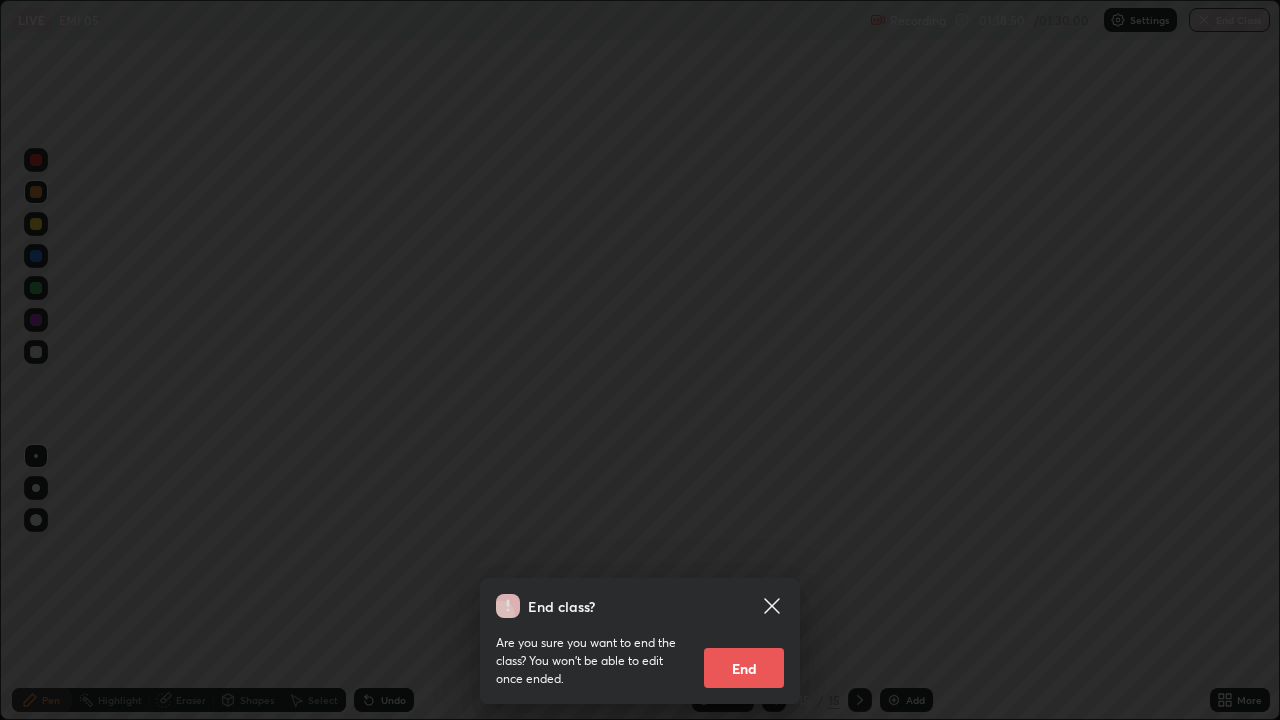 click on "End" at bounding box center (744, 668) 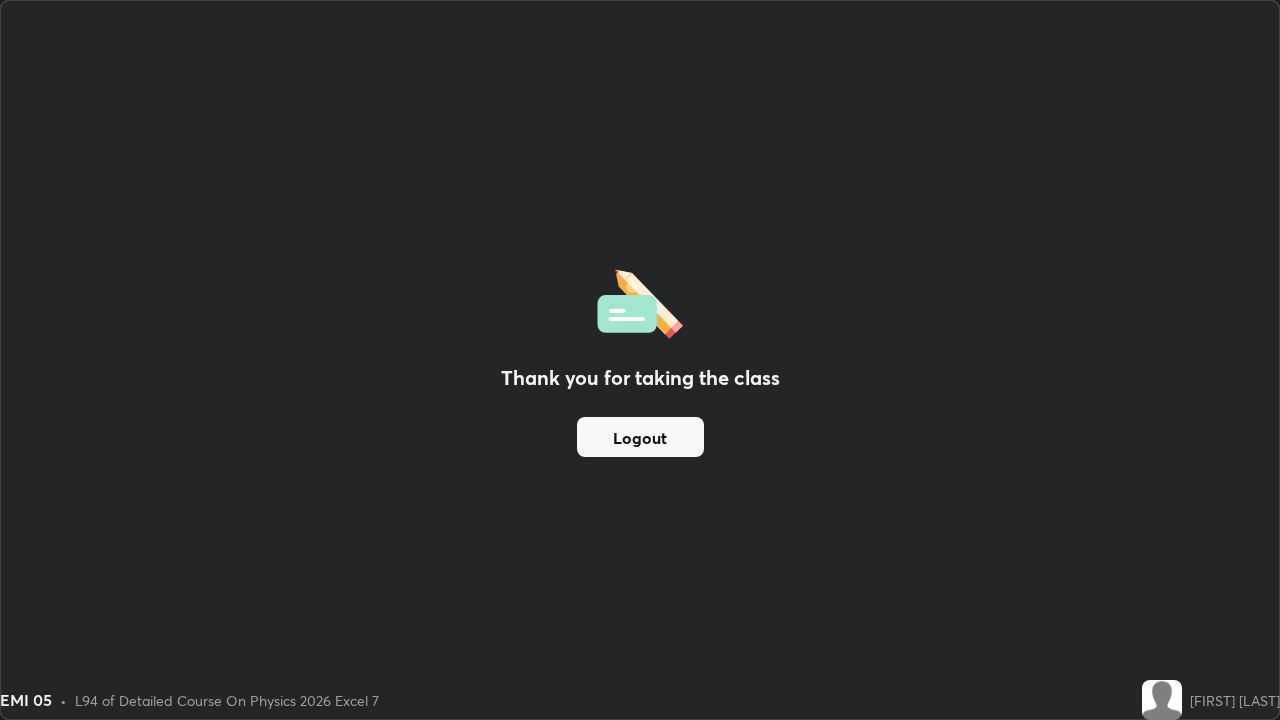 click on "Logout" at bounding box center [640, 437] 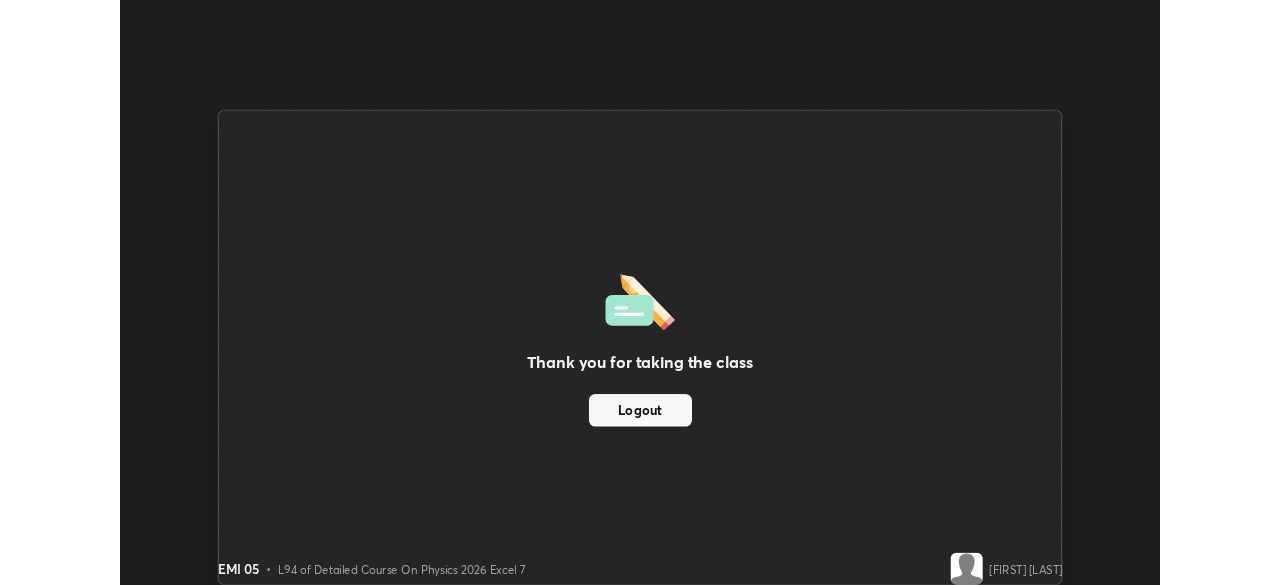 scroll, scrollTop: 585, scrollLeft: 1280, axis: both 